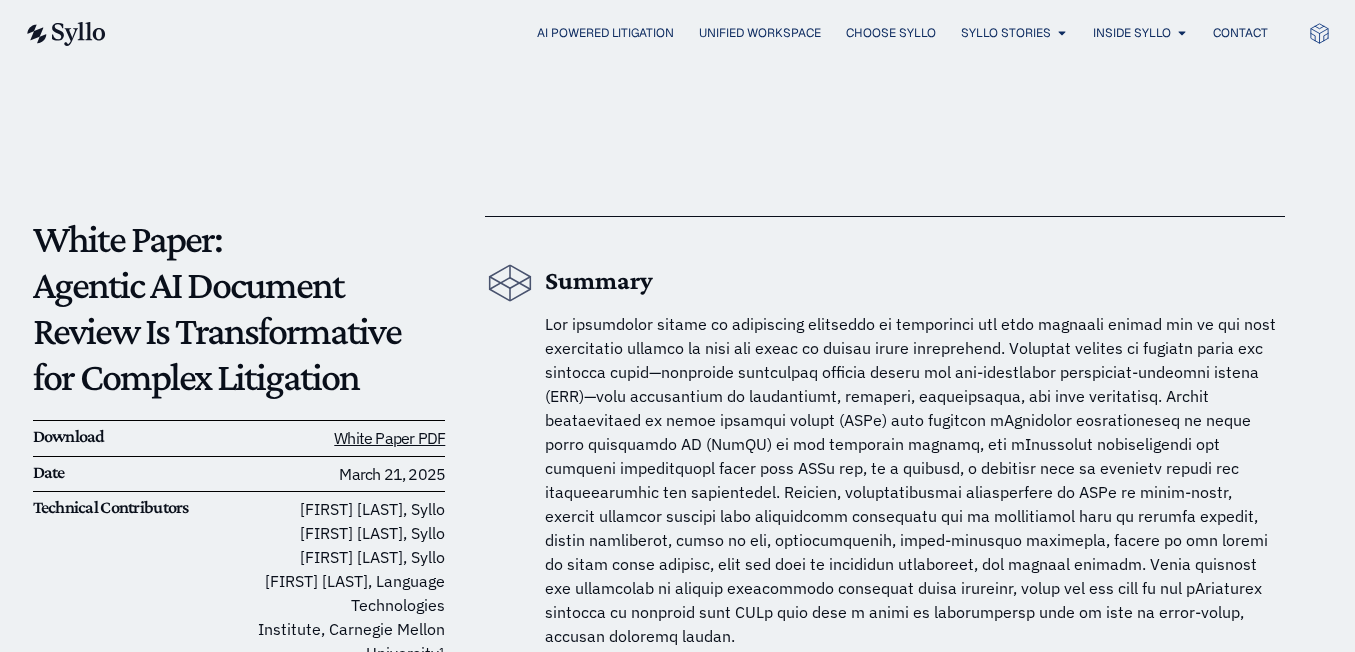 scroll, scrollTop: 1752, scrollLeft: 0, axis: vertical 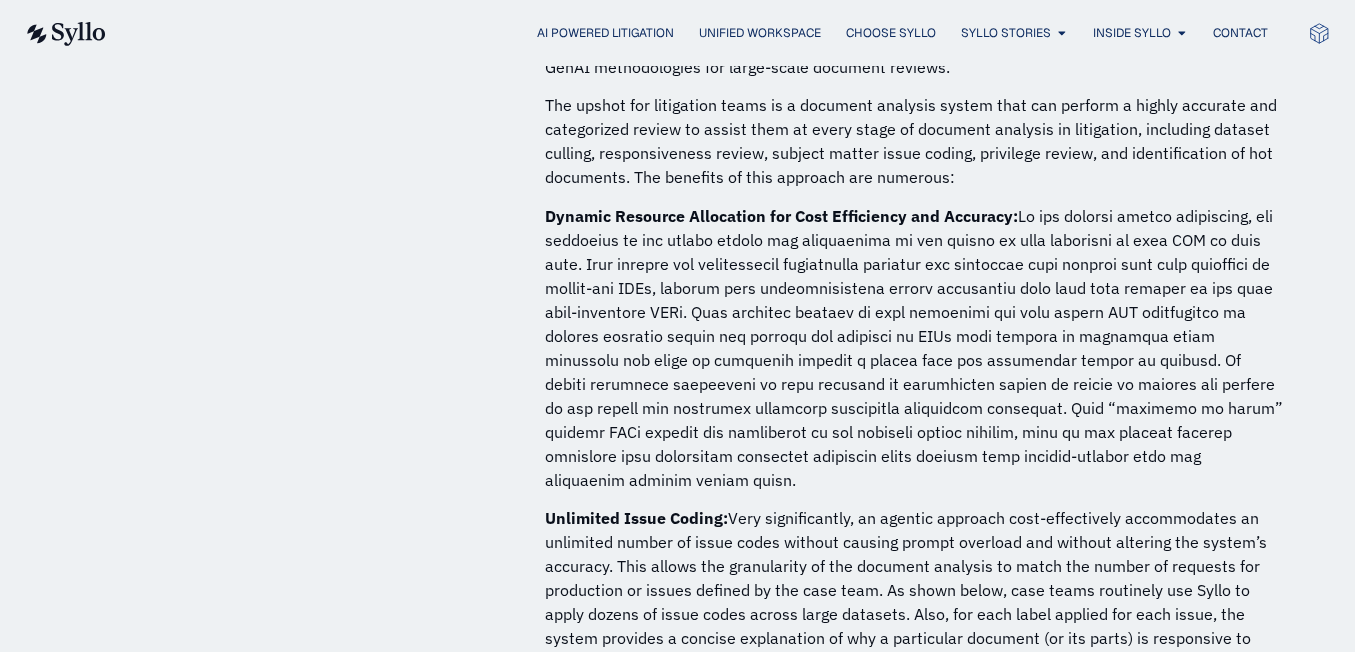 click on "Dynamic Resource Allocation for Cost Efficiency and Accuracy:" at bounding box center (915, 348) 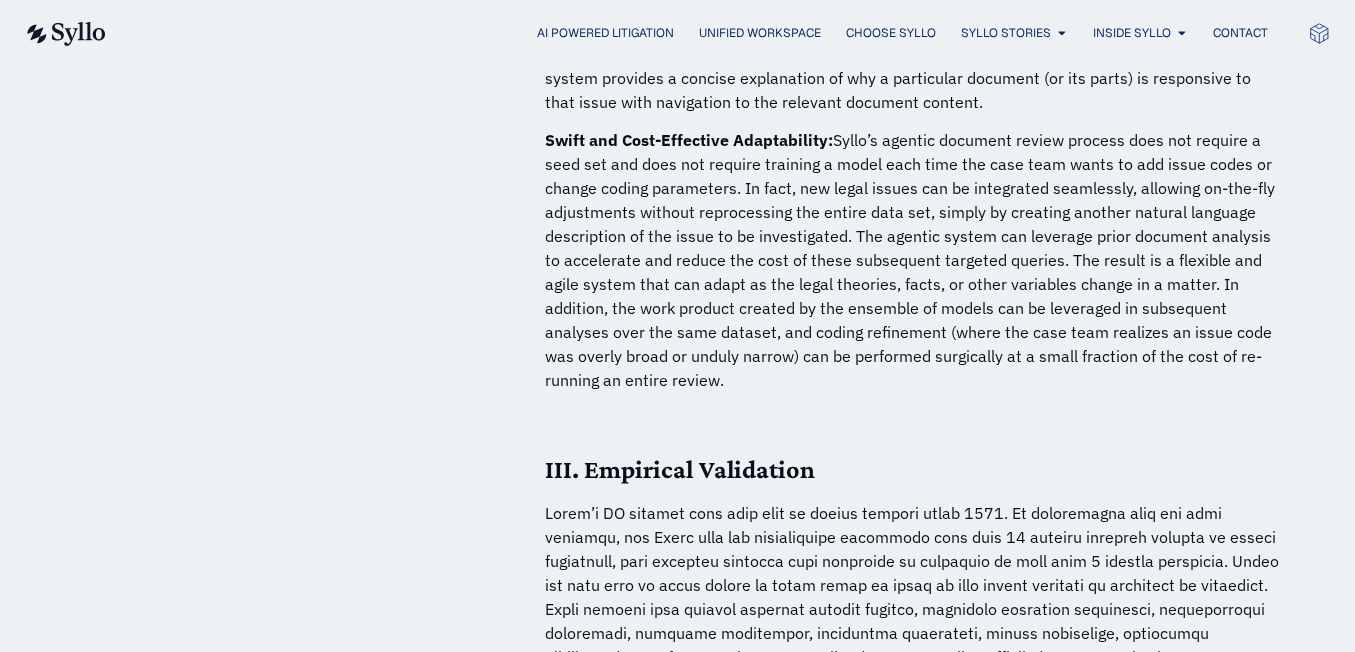 scroll, scrollTop: 5484, scrollLeft: 0, axis: vertical 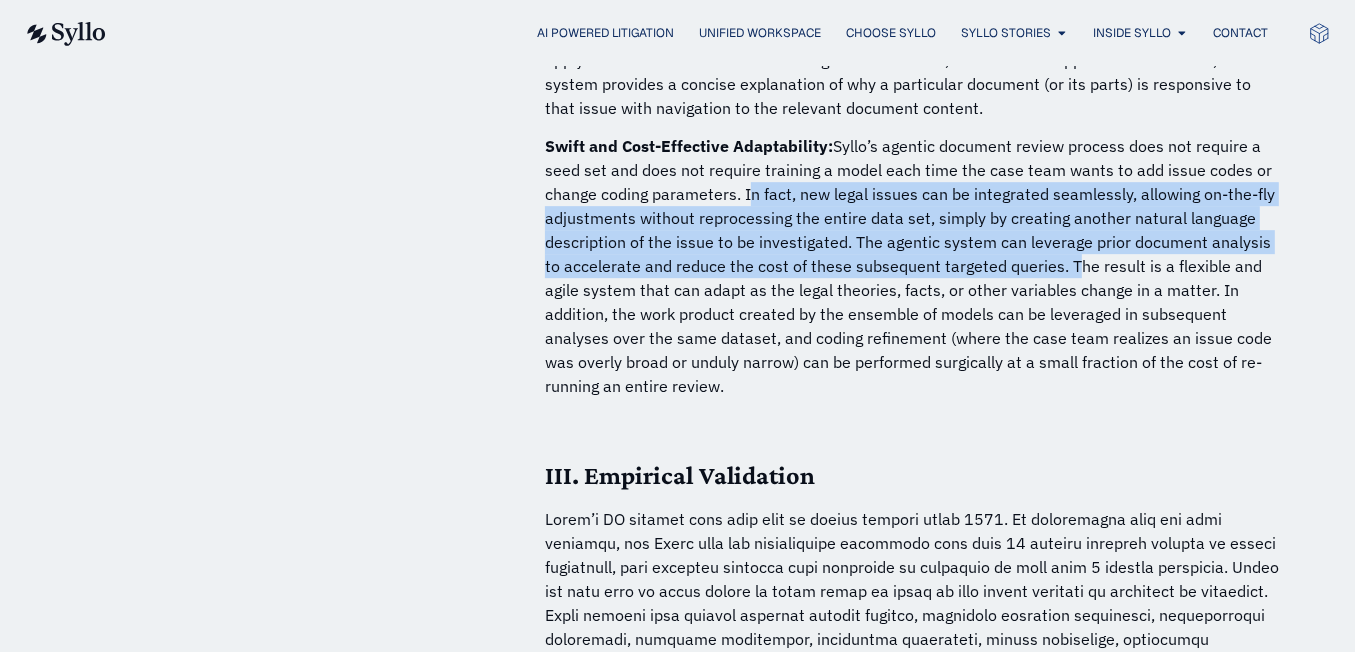 drag, startPoint x: 742, startPoint y: 170, endPoint x: 1044, endPoint y: 249, distance: 312.1618 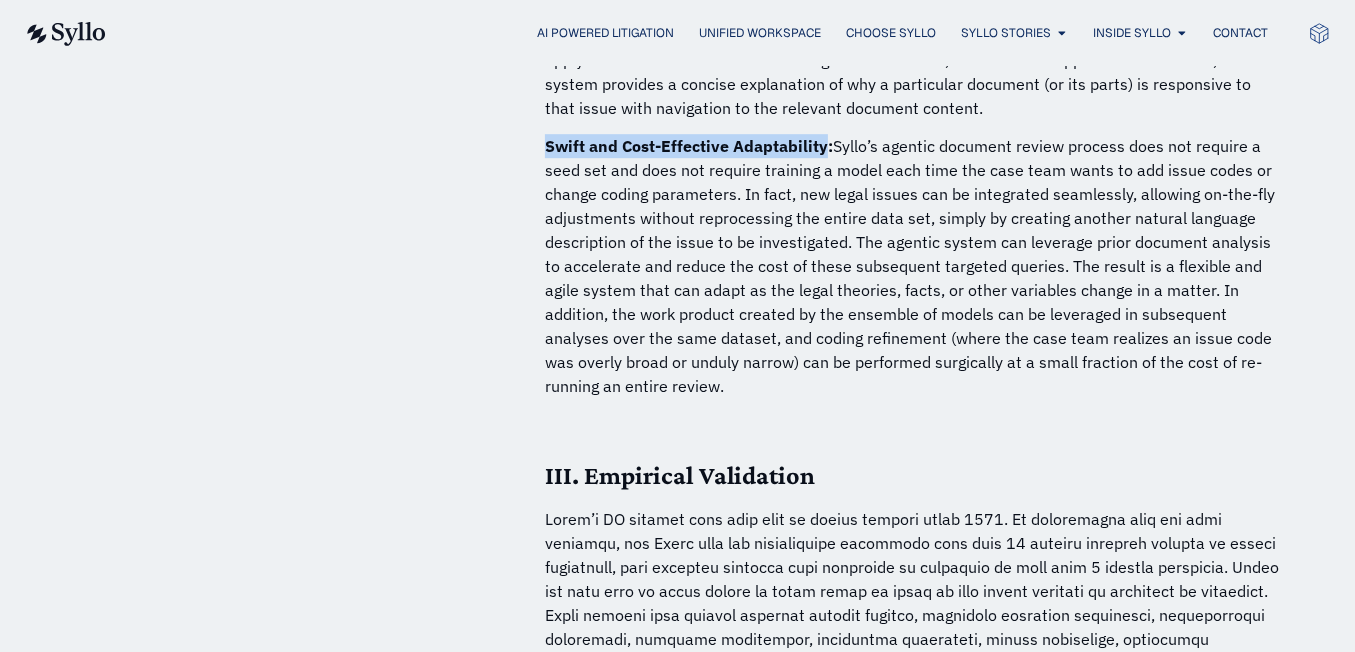 drag, startPoint x: 827, startPoint y: 121, endPoint x: 546, endPoint y: 127, distance: 281.06406 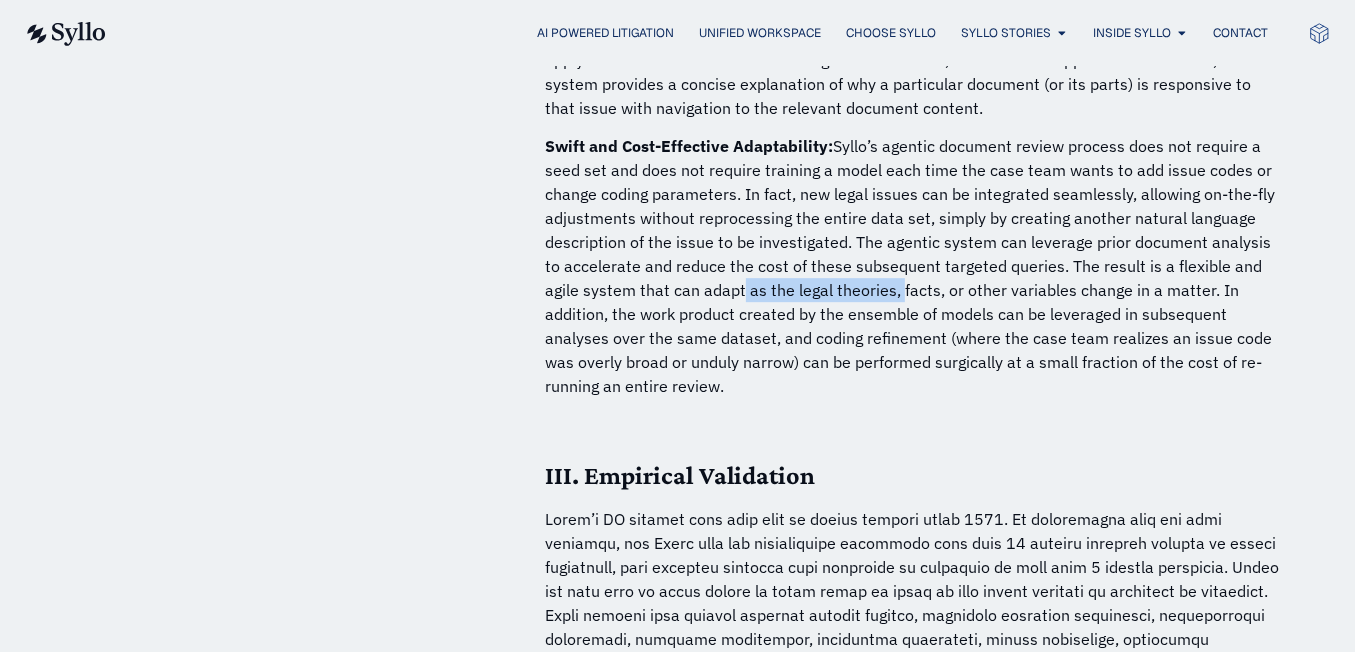 drag, startPoint x: 698, startPoint y: 268, endPoint x: 856, endPoint y: 270, distance: 158.01266 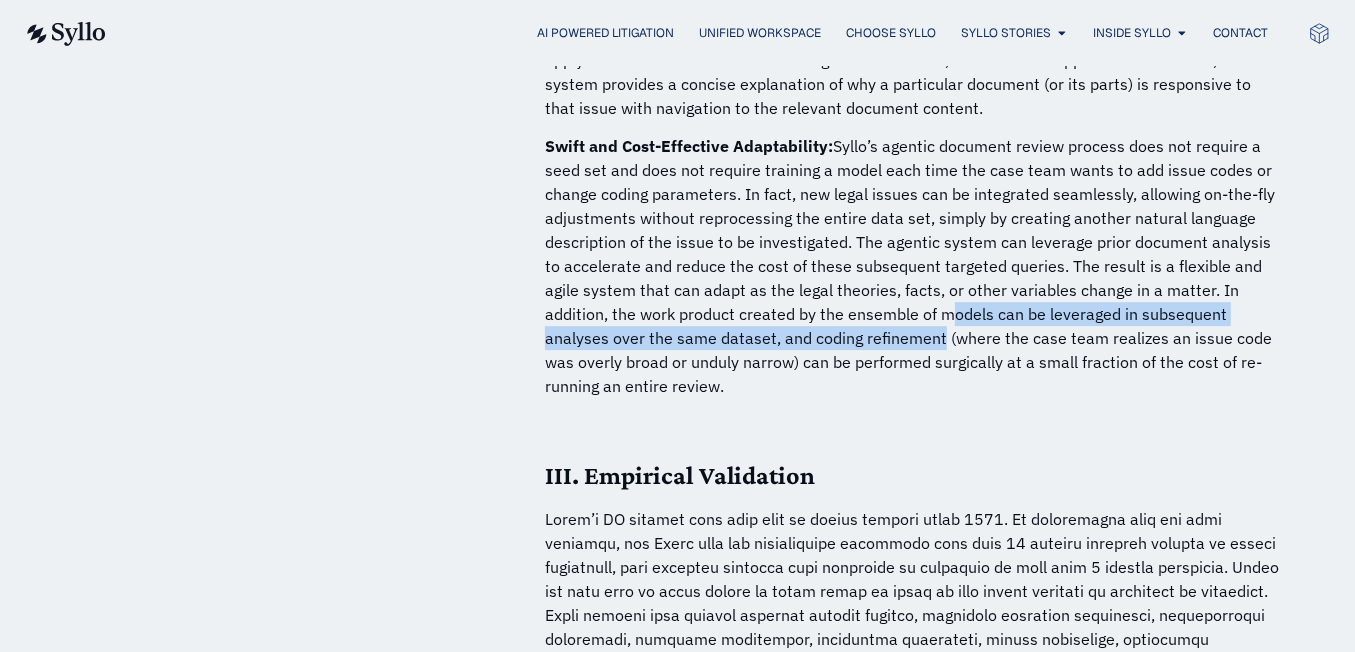 drag, startPoint x: 849, startPoint y: 295, endPoint x: 808, endPoint y: 317, distance: 46.52956 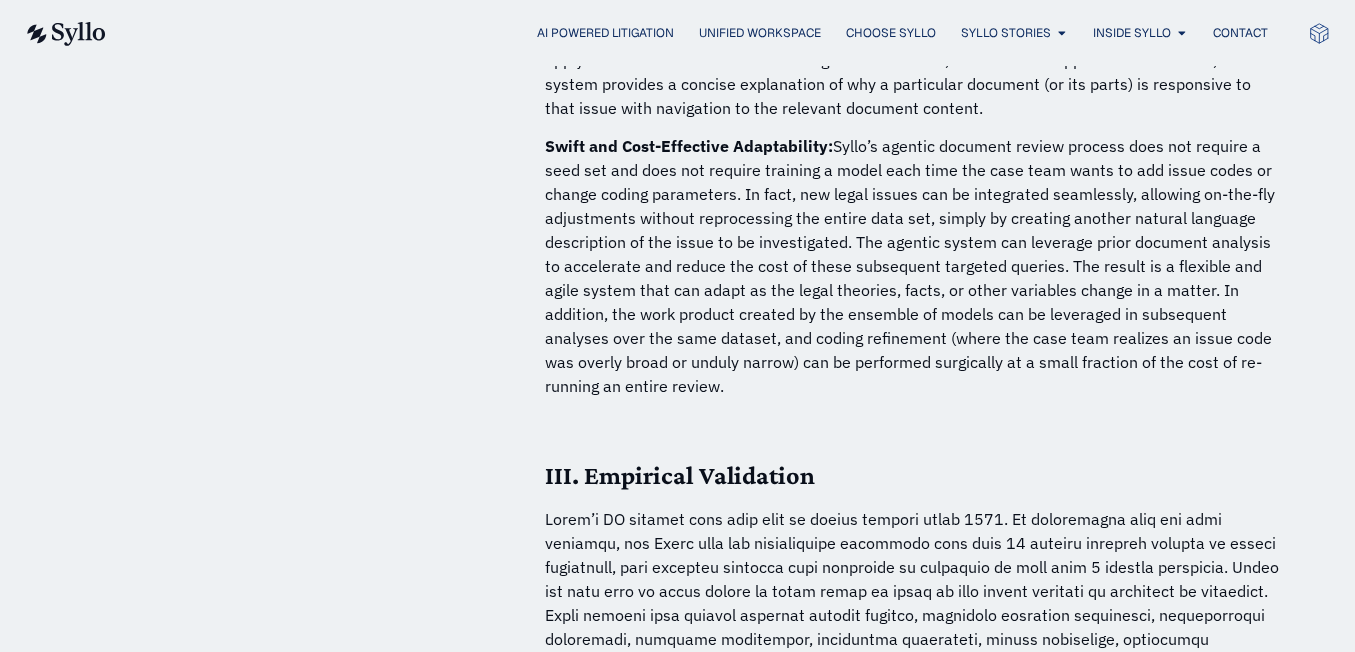 click on "Swift and Cost-Effective Adaptability:  Syllo’s agentic document review process does not require a seed set and does not require training a model each time the case team wants to add issue codes or change coding parameters. In fact, new legal issues can be integrated seamlessly, allowing on-the-fly adjustments without reprocessing the entire data set, simply by creating another natural language description of the issue to be investigated. The agentic system can leverage prior document analysis to accelerate and reduce the cost of these subsequent targeted queries. The result is a flexible and agile system that can adapt as the legal theories, facts, or other variables change in a matter. In addition, the work product created by the ensemble of models can be leveraged in subsequent analyses over the same dataset, and coding refinement (where the case team realizes an issue code was overly broad or unduly narrow) can be performed surgically at a small fraction of the cost of re-running an entire review." at bounding box center [915, 266] 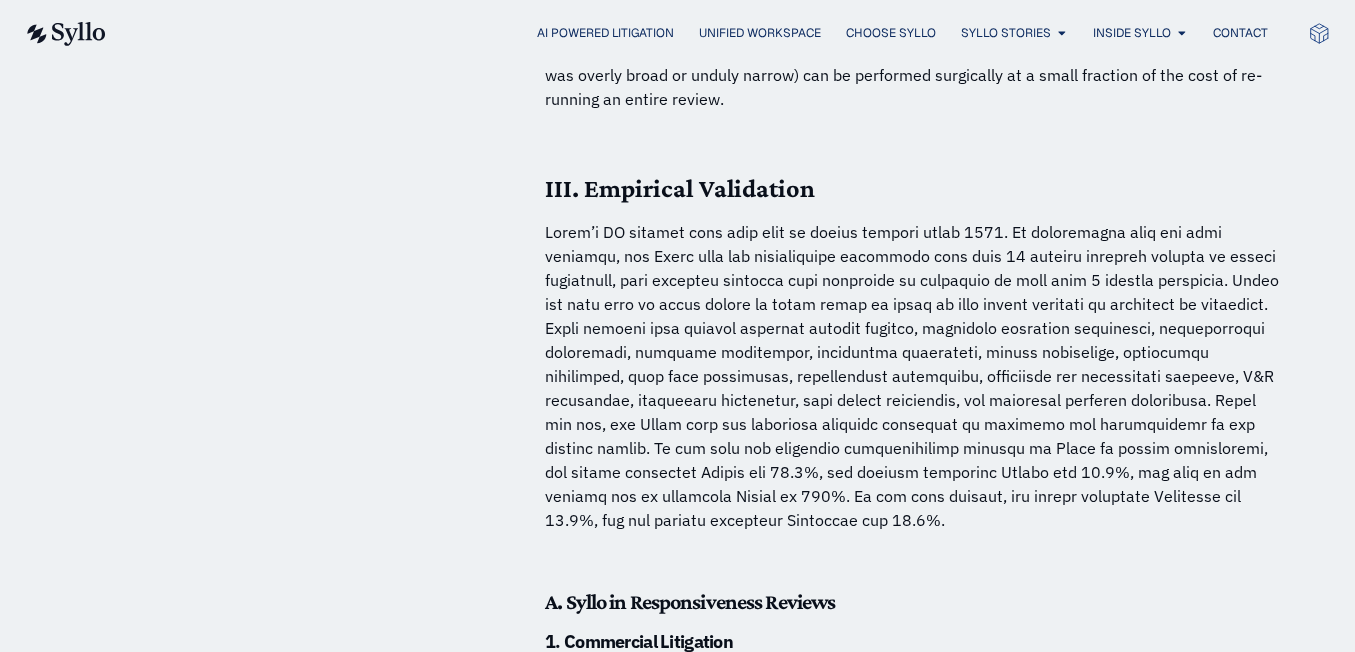 scroll, scrollTop: 5778, scrollLeft: 0, axis: vertical 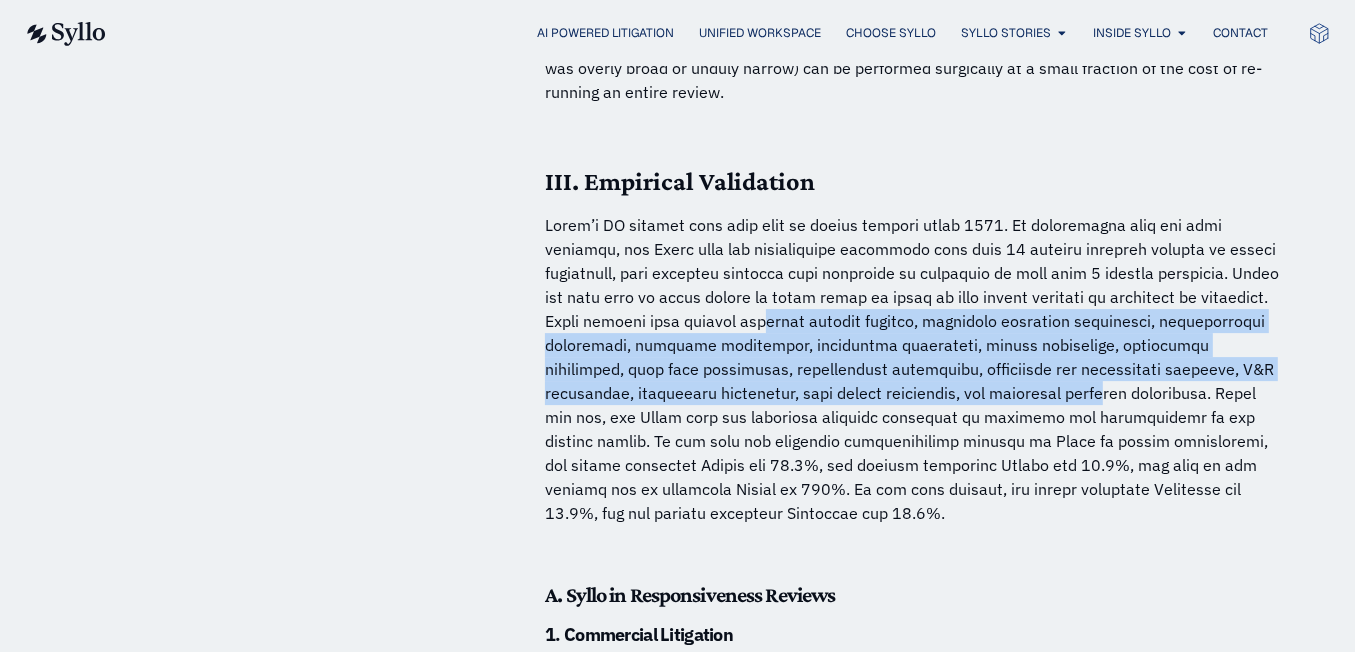 drag, startPoint x: 782, startPoint y: 298, endPoint x: 910, endPoint y: 358, distance: 141.36478 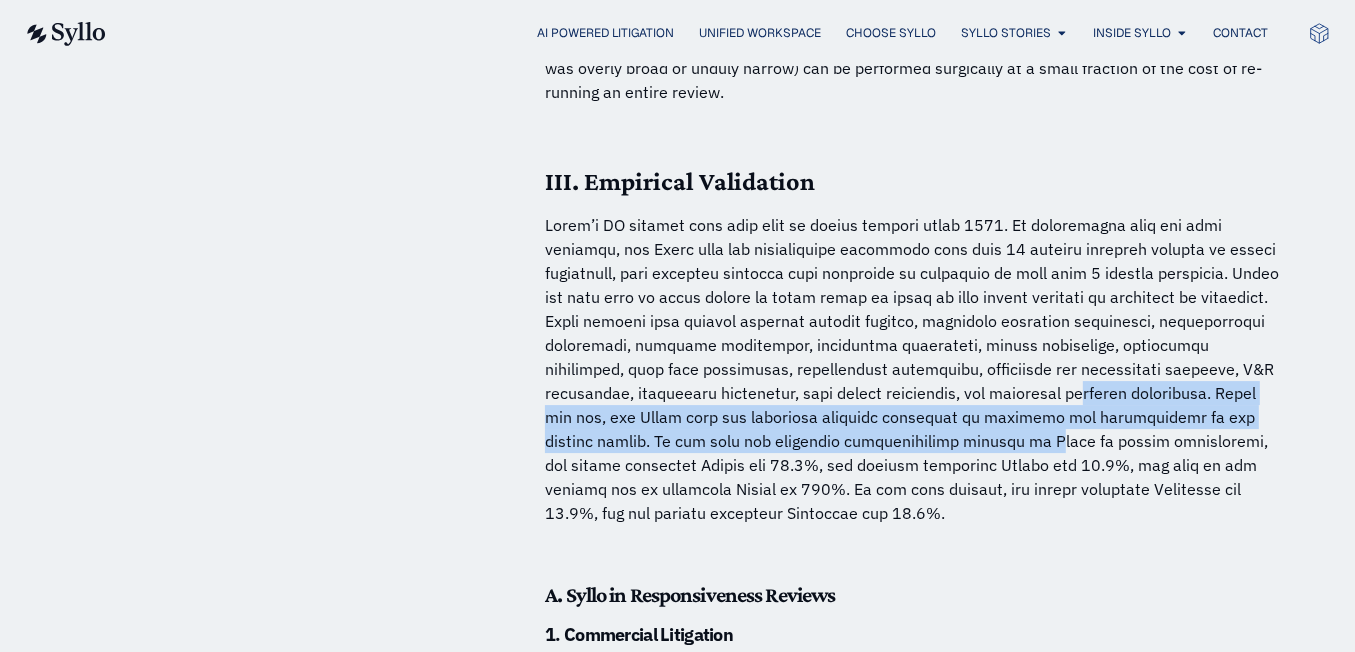 drag, startPoint x: 891, startPoint y: 358, endPoint x: 829, endPoint y: 419, distance: 86.977005 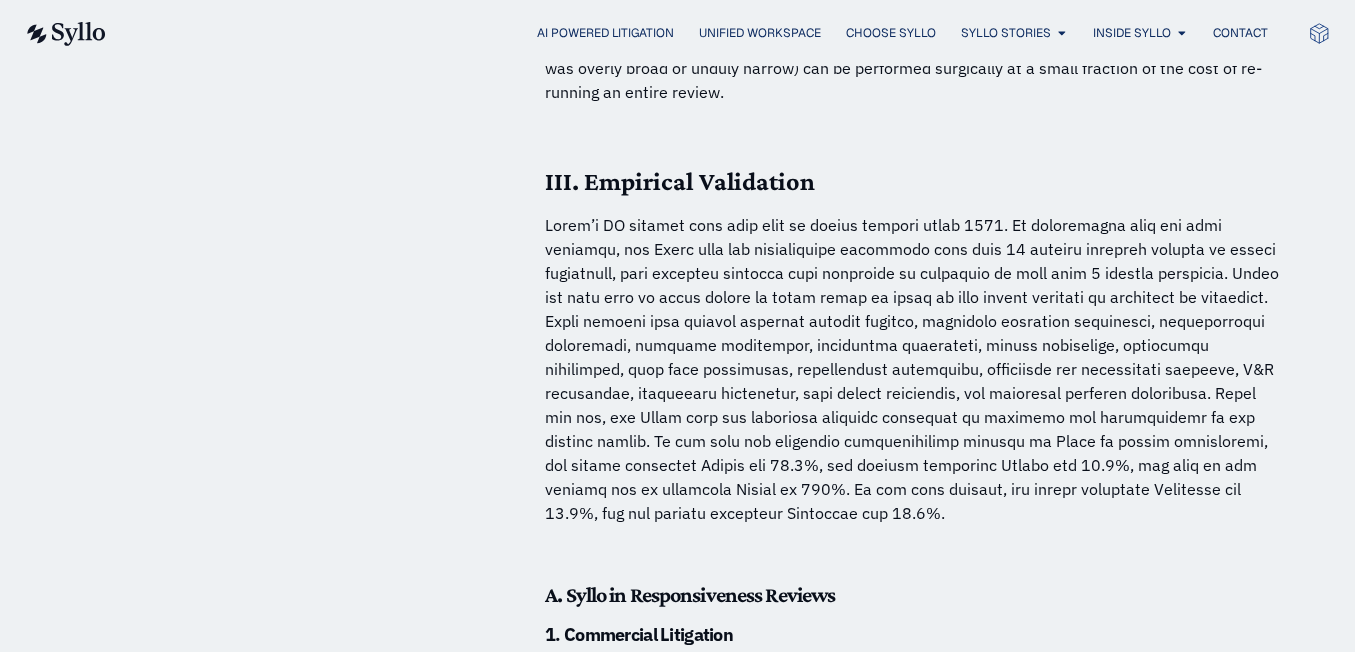 click at bounding box center (915, 369) 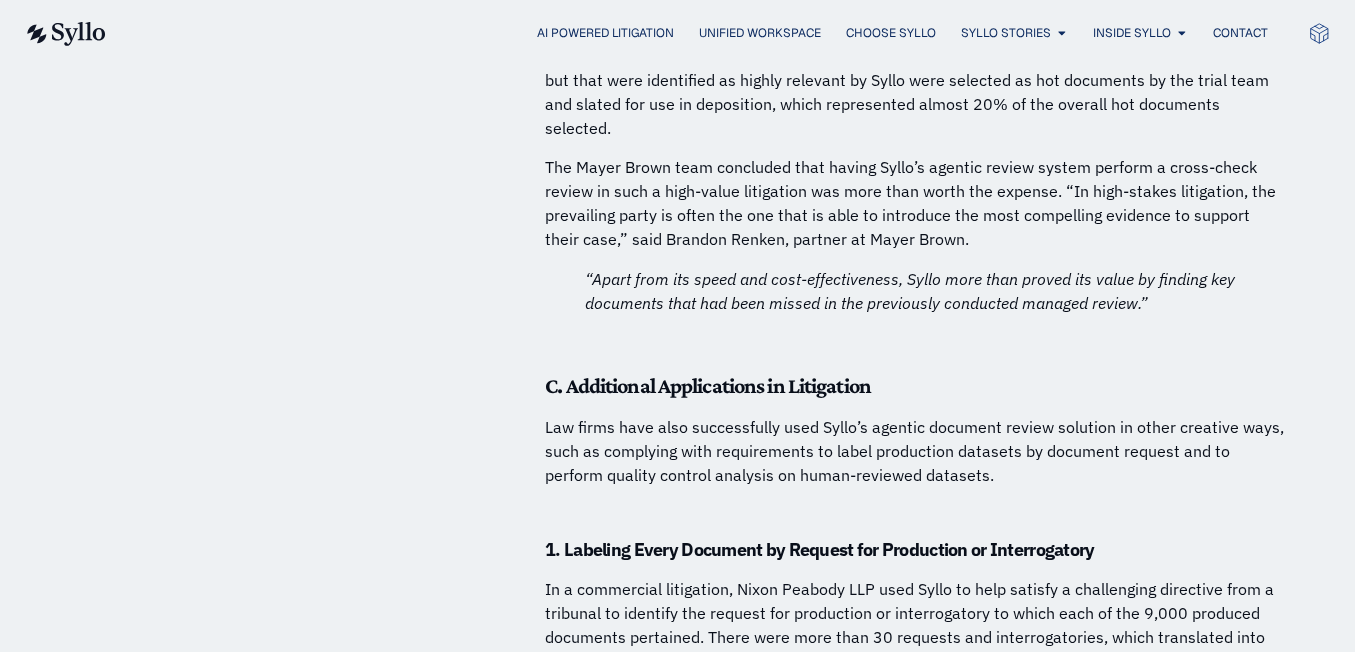 scroll, scrollTop: 11483, scrollLeft: 0, axis: vertical 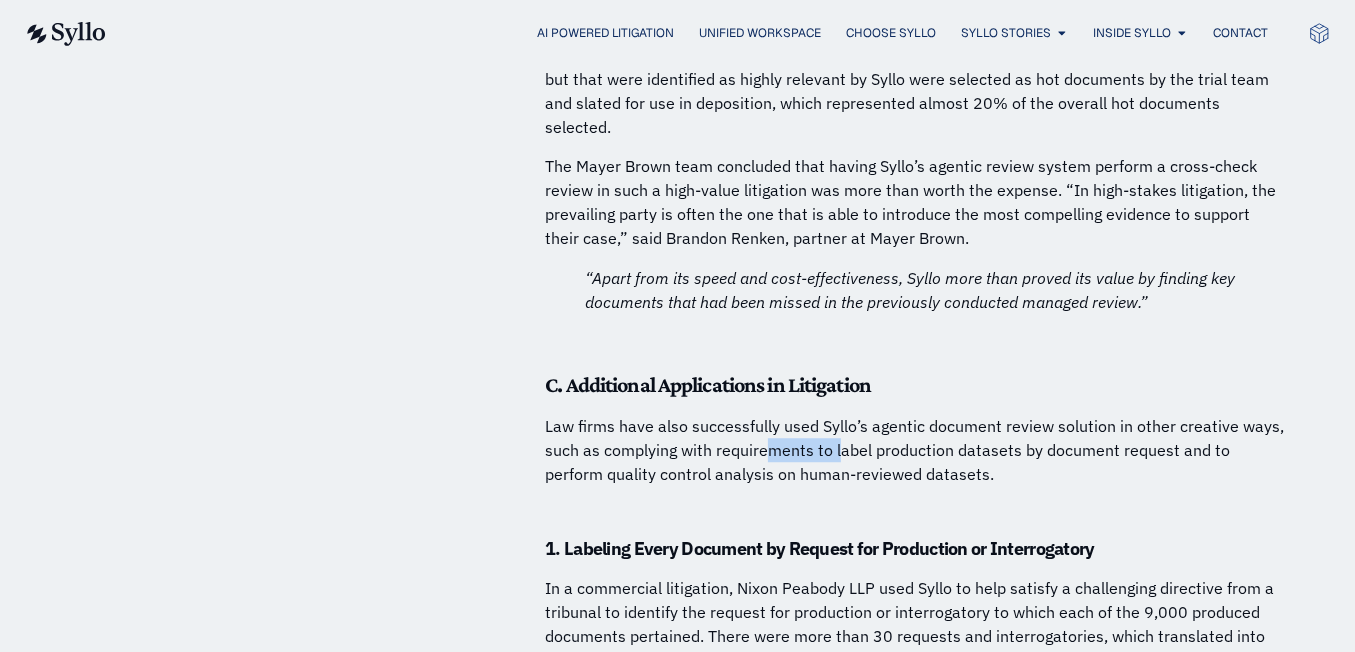 drag, startPoint x: 771, startPoint y: 346, endPoint x: 839, endPoint y: 351, distance: 68.18358 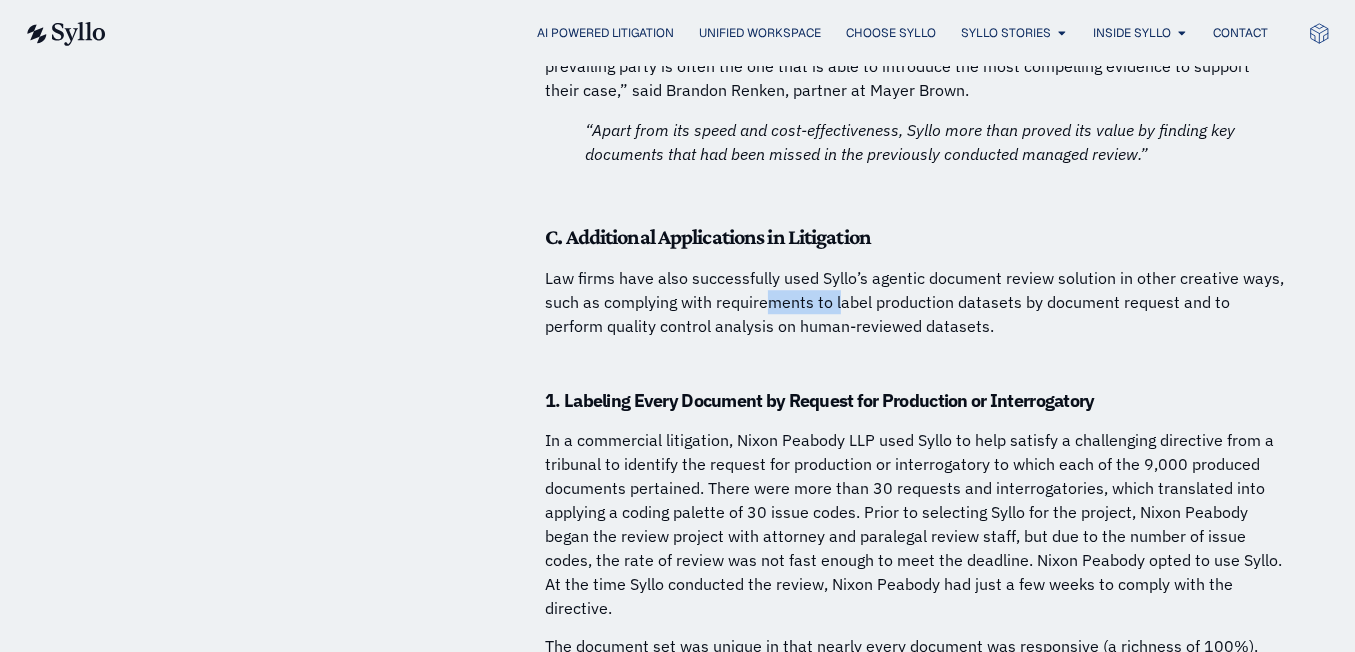 scroll, scrollTop: 11632, scrollLeft: 0, axis: vertical 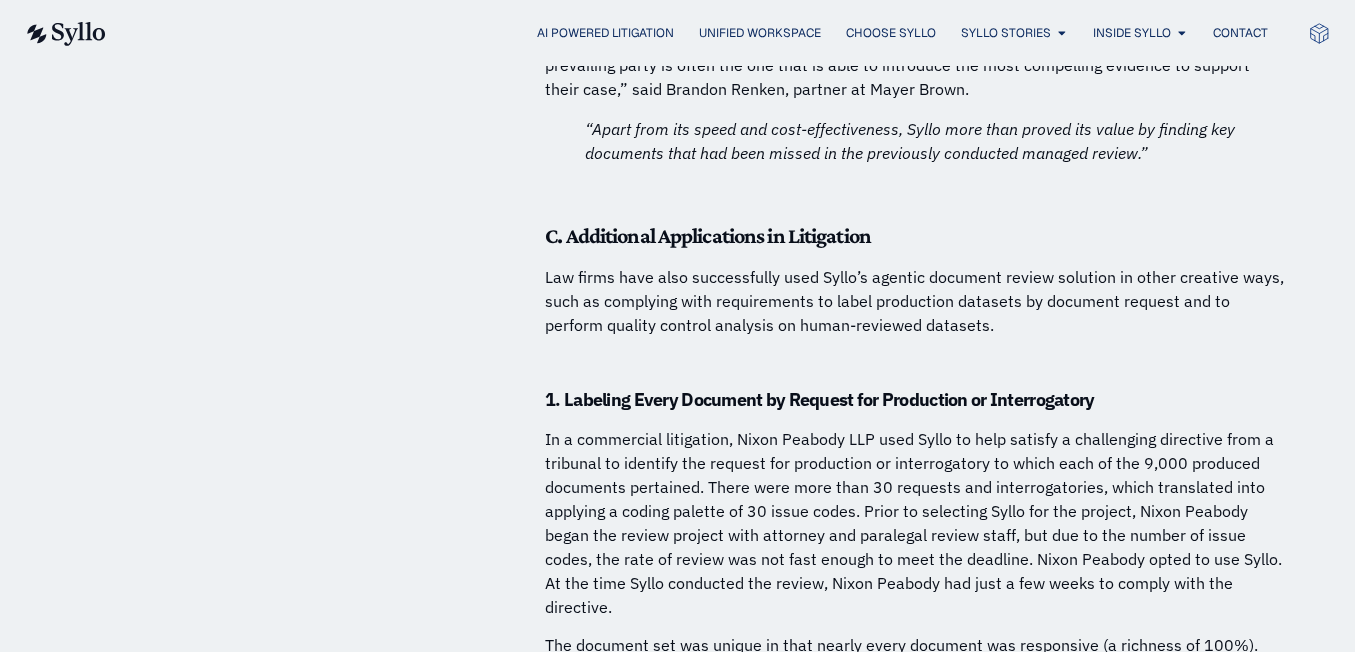 drag, startPoint x: 813, startPoint y: 306, endPoint x: 872, endPoint y: 306, distance: 59 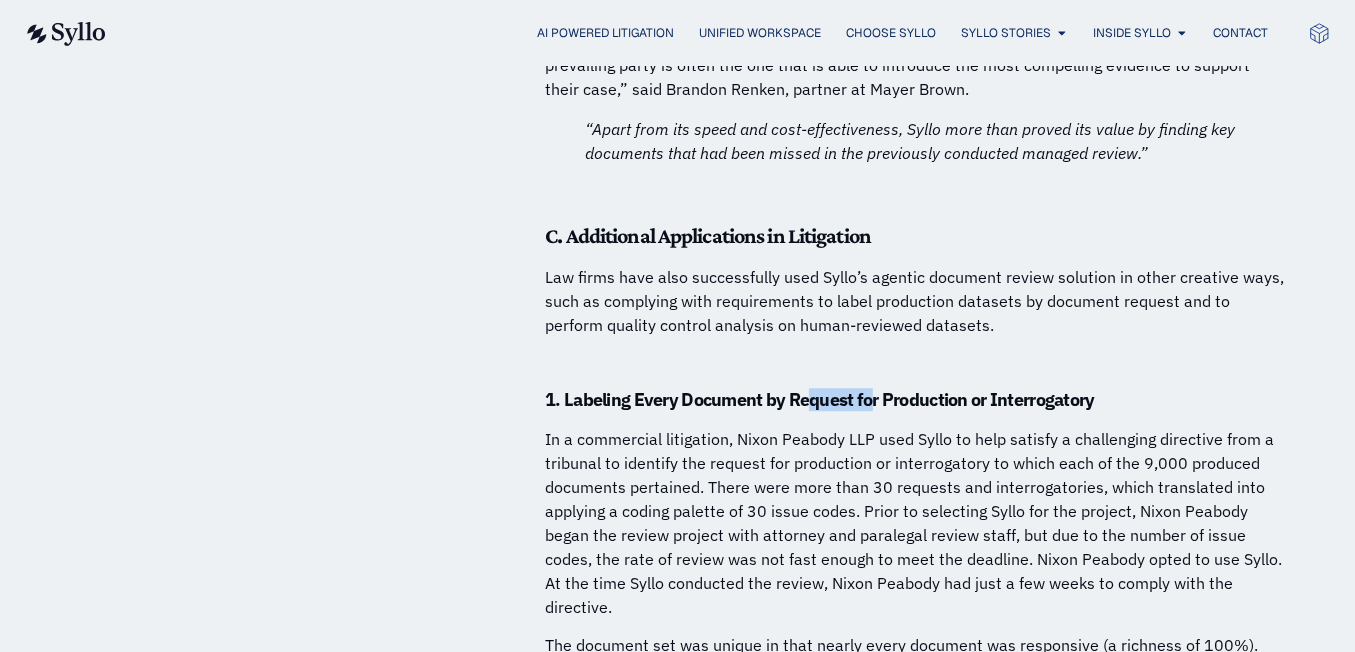 drag, startPoint x: 872, startPoint y: 306, endPoint x: 814, endPoint y: 304, distance: 58.034473 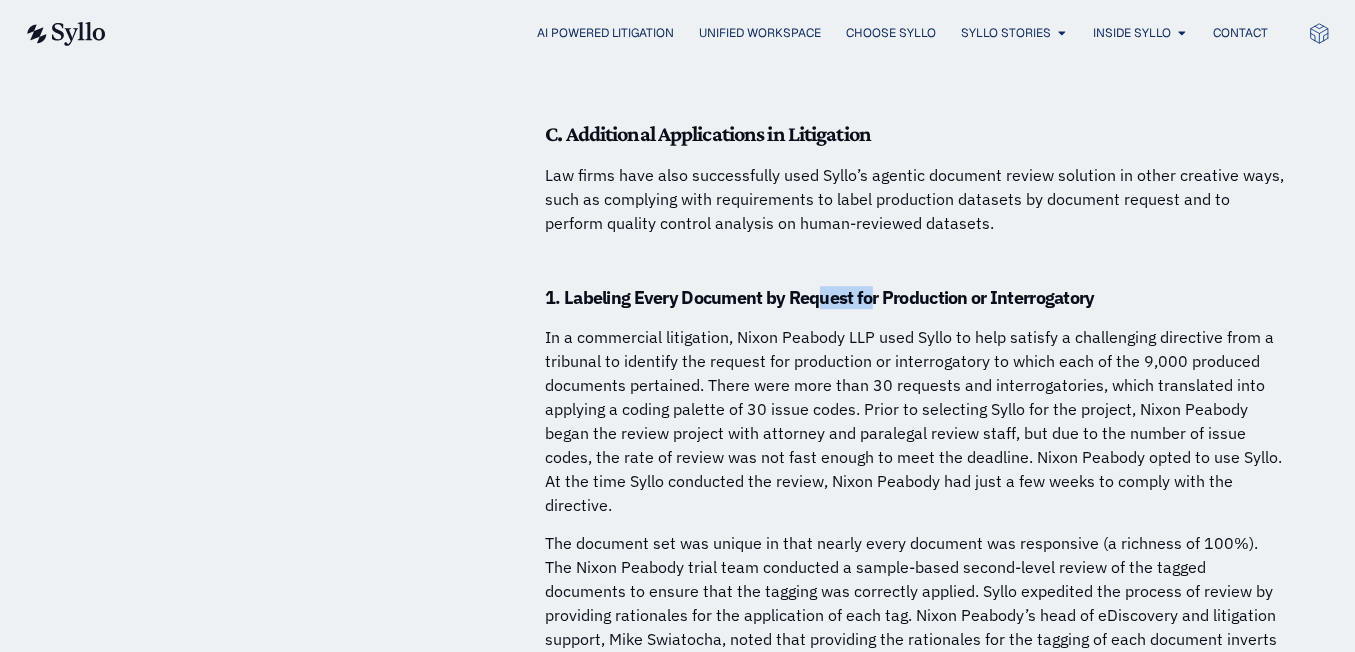 scroll, scrollTop: 11741, scrollLeft: 0, axis: vertical 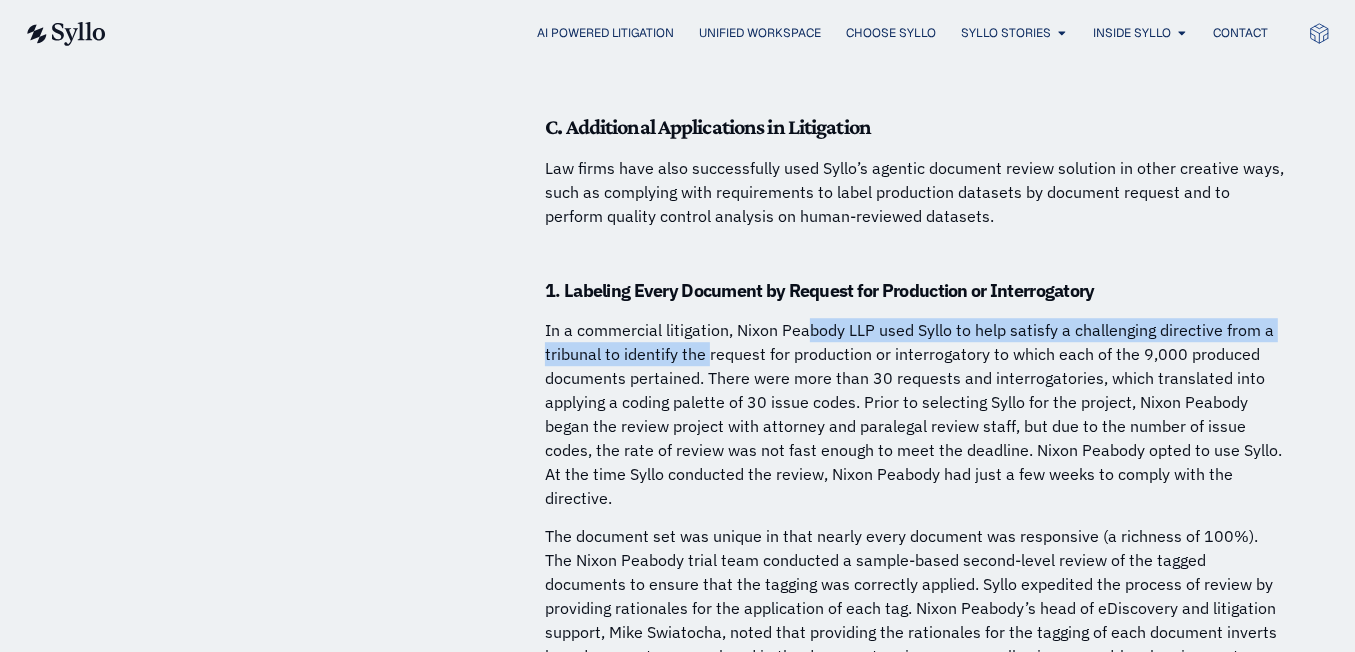 drag, startPoint x: 811, startPoint y: 241, endPoint x: 708, endPoint y: 255, distance: 103.947105 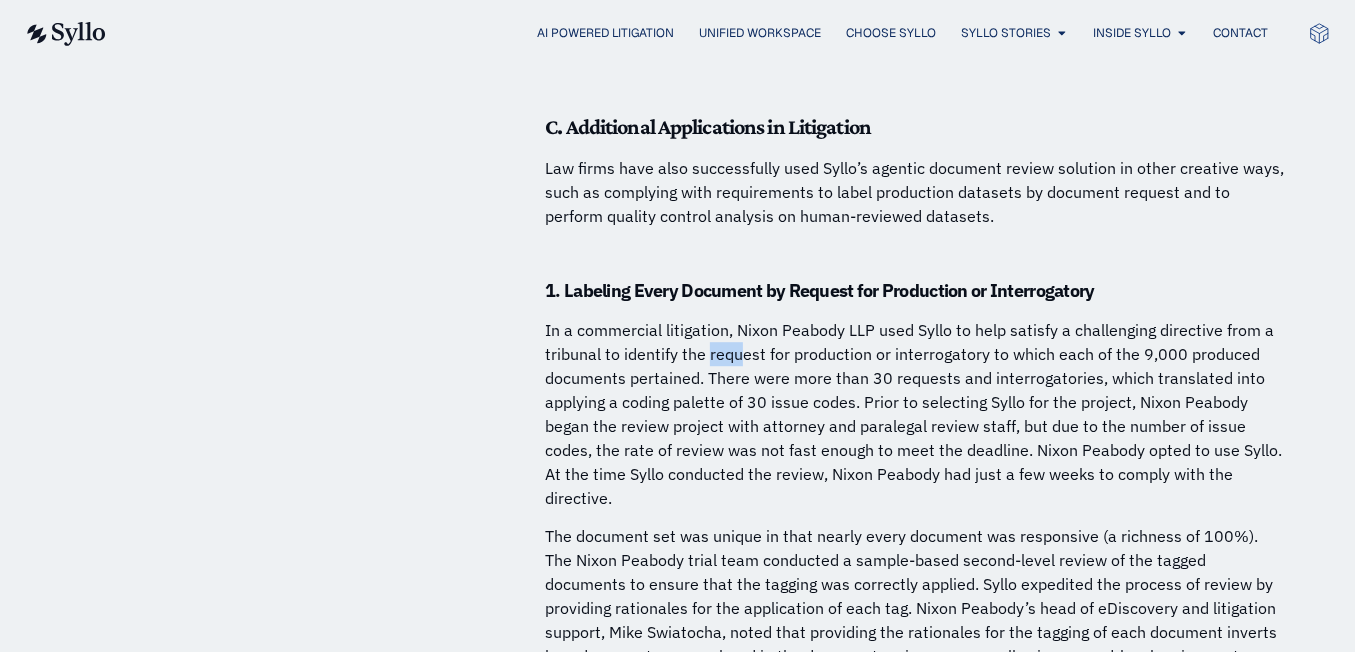 drag, startPoint x: 708, startPoint y: 255, endPoint x: 741, endPoint y: 259, distance: 33.24154 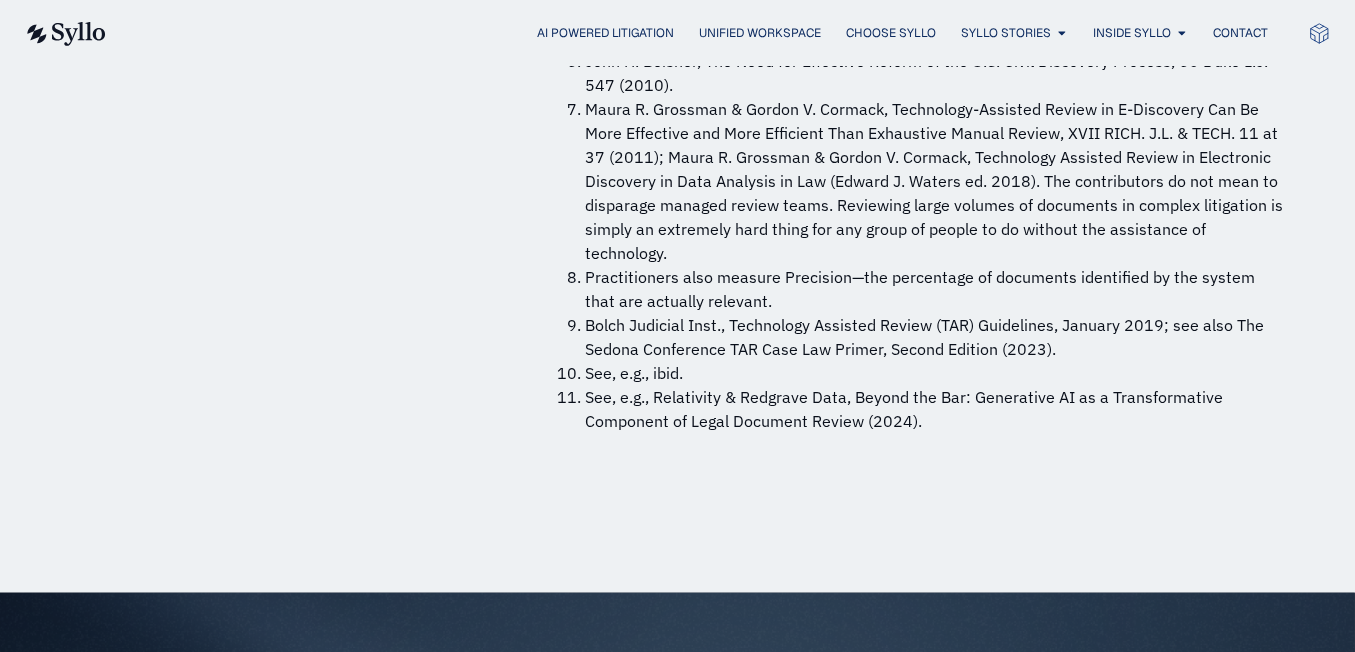 scroll, scrollTop: 15424, scrollLeft: 0, axis: vertical 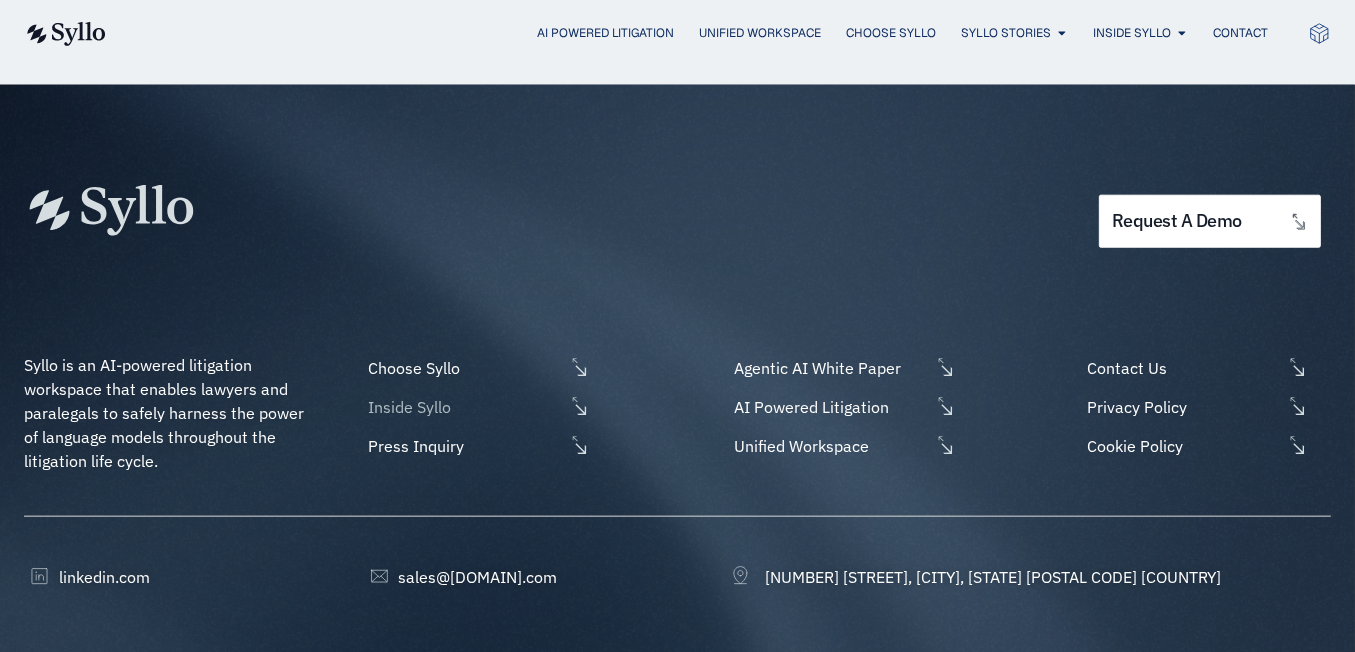 click on "Inside Syllo" at bounding box center (463, 407) 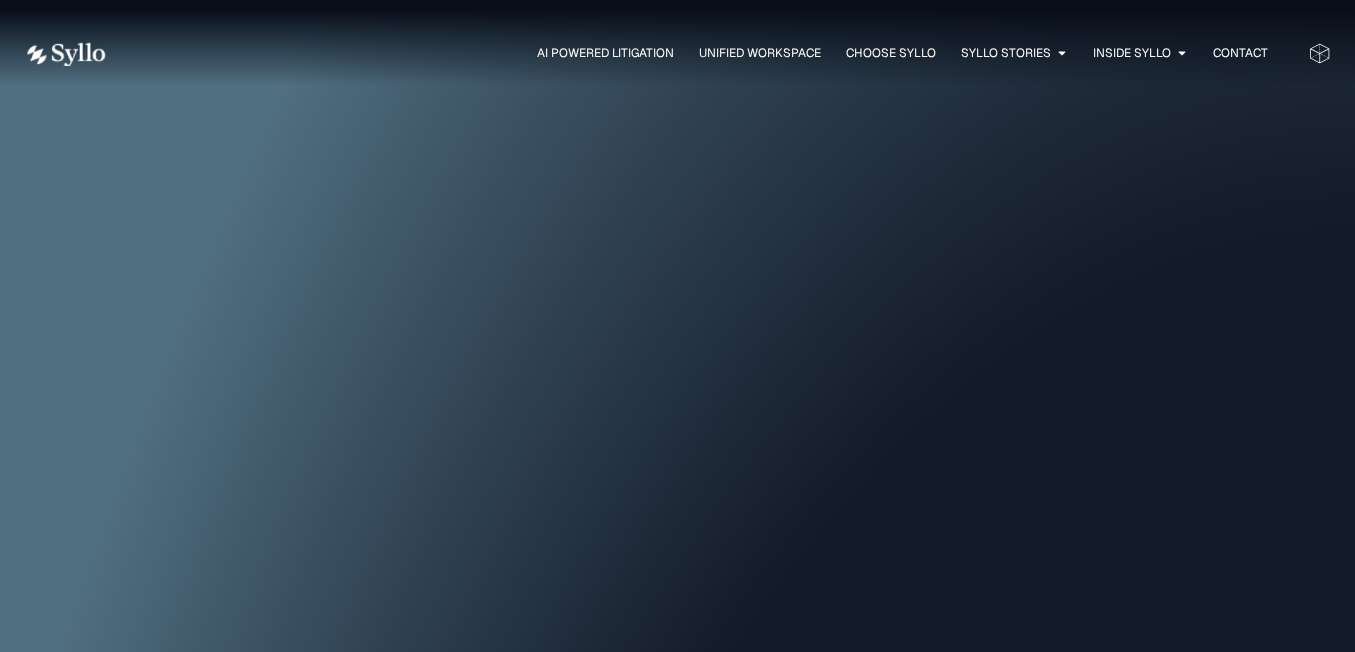 scroll, scrollTop: 0, scrollLeft: 0, axis: both 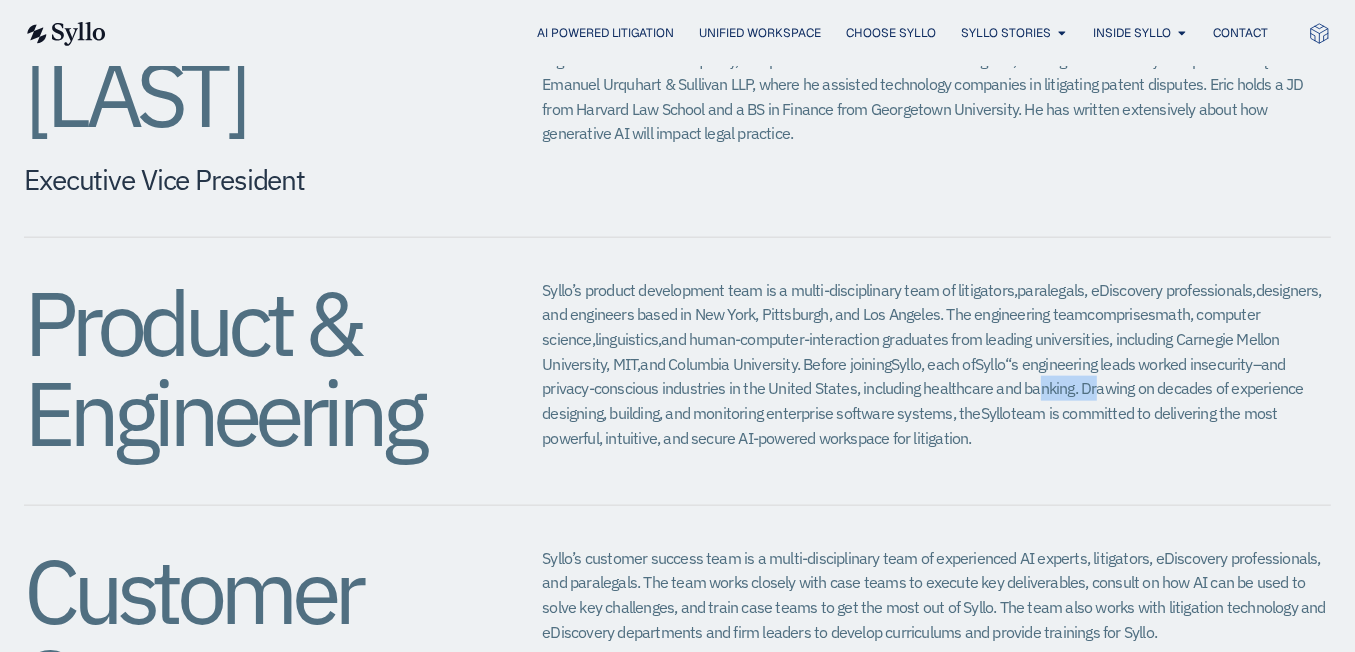 drag, startPoint x: 911, startPoint y: 254, endPoint x: 966, endPoint y: 253, distance: 55.00909 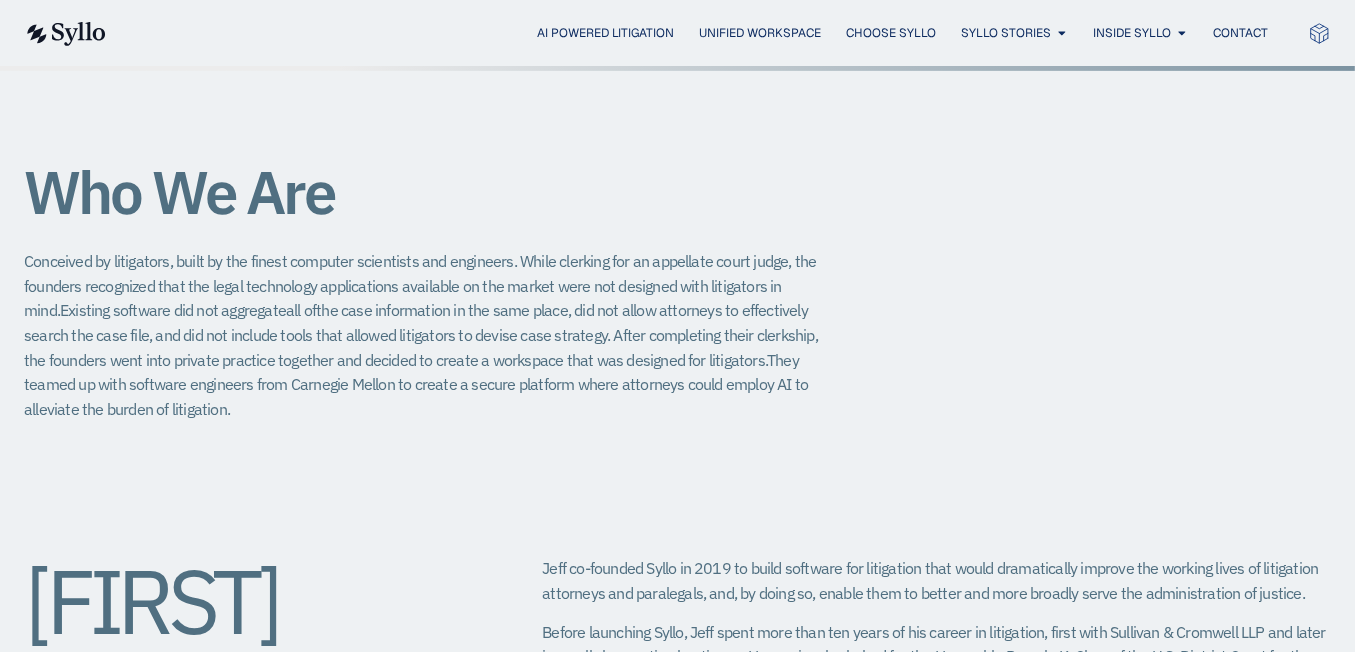 scroll, scrollTop: 0, scrollLeft: 0, axis: both 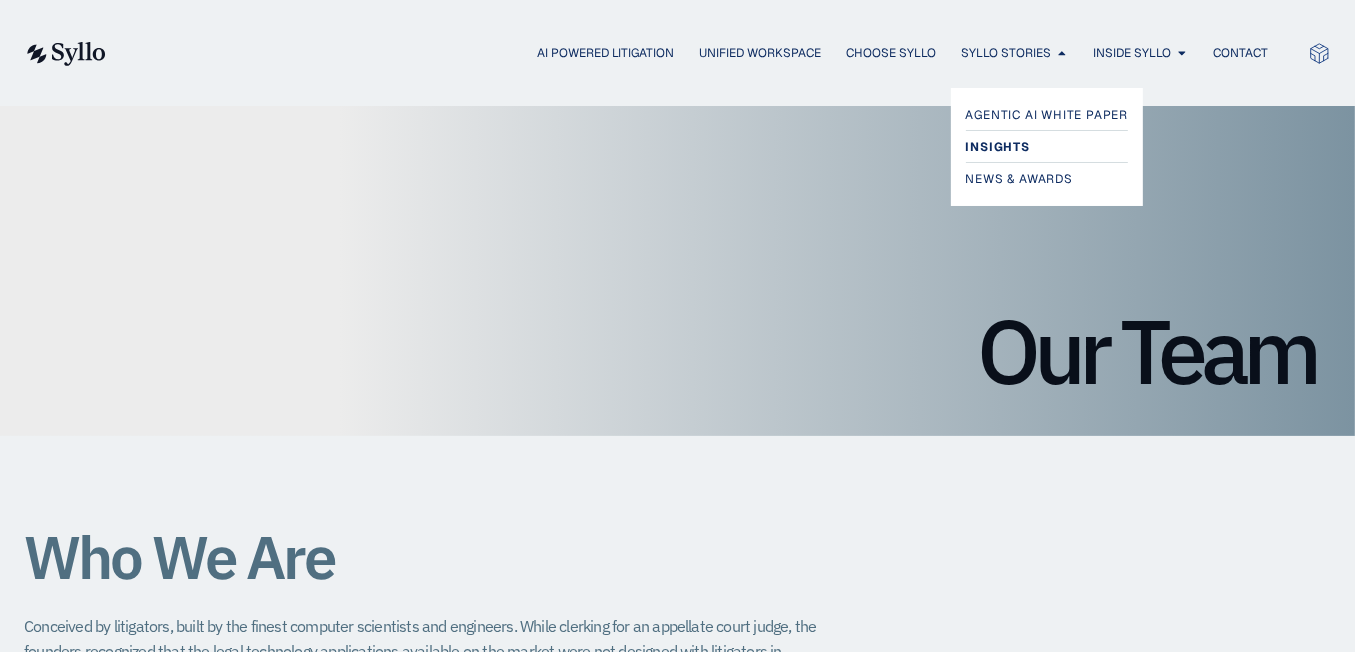 click on "Insights" at bounding box center [998, 147] 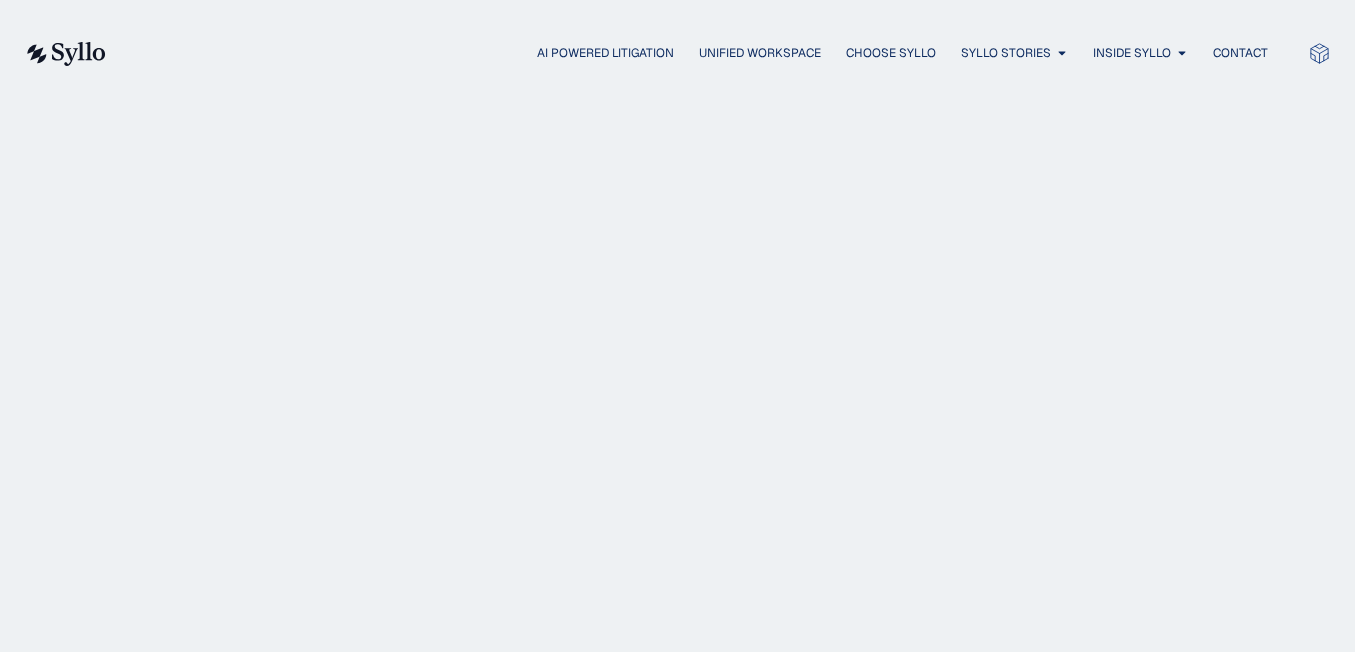 scroll, scrollTop: 0, scrollLeft: 0, axis: both 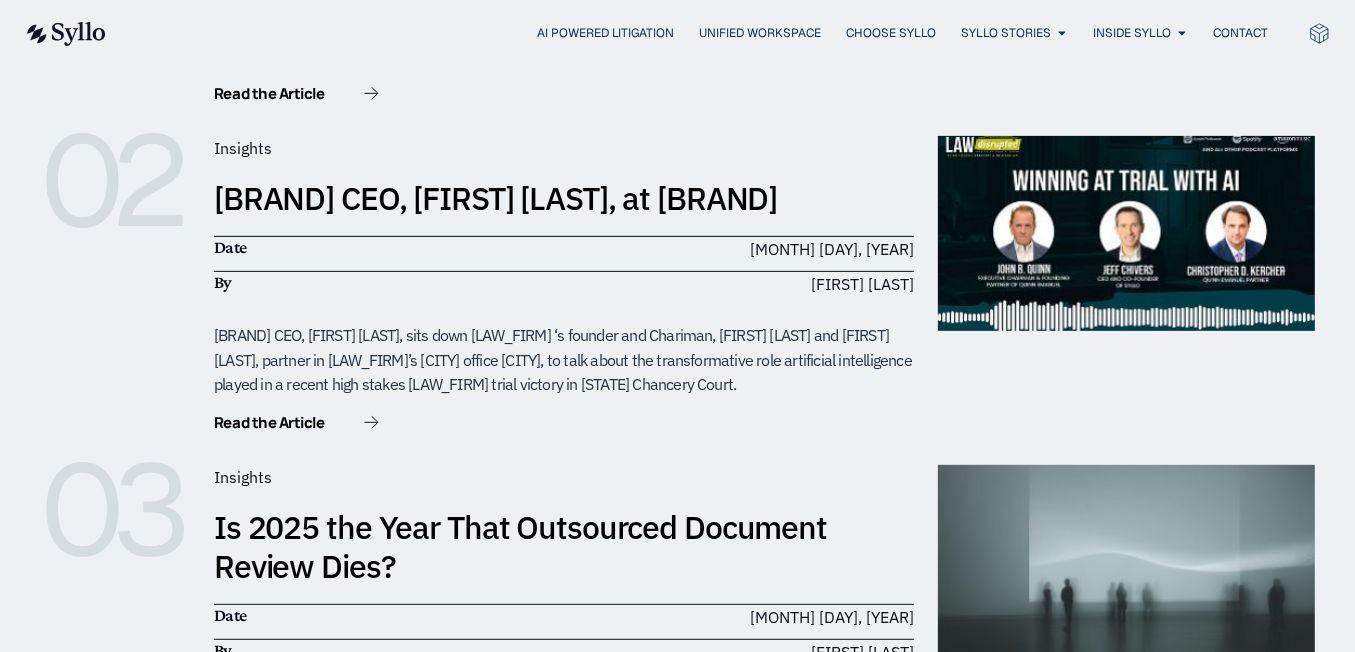click on "Syllo CEO, Jeffrey Chivers, sits down Quinn Emanuel Urqhart & Sullivan ‘s founder and Chariman, John Quinn and Christopher Kercher, partner in Quinn Emanuel’s New York office New York, to talk about the transformative role artificial intelligence played in a recent high stakes Quinn Emanuel trial victory in Delaware Chancery Court." 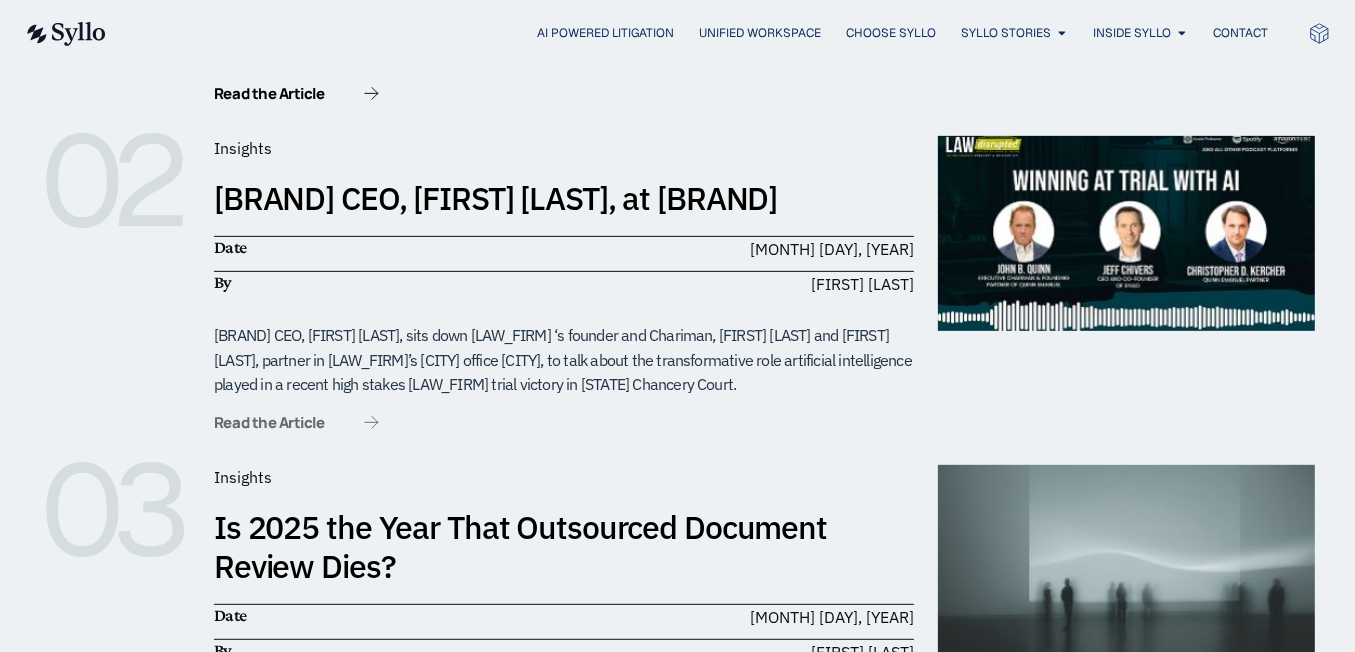 click on "Read the Article" 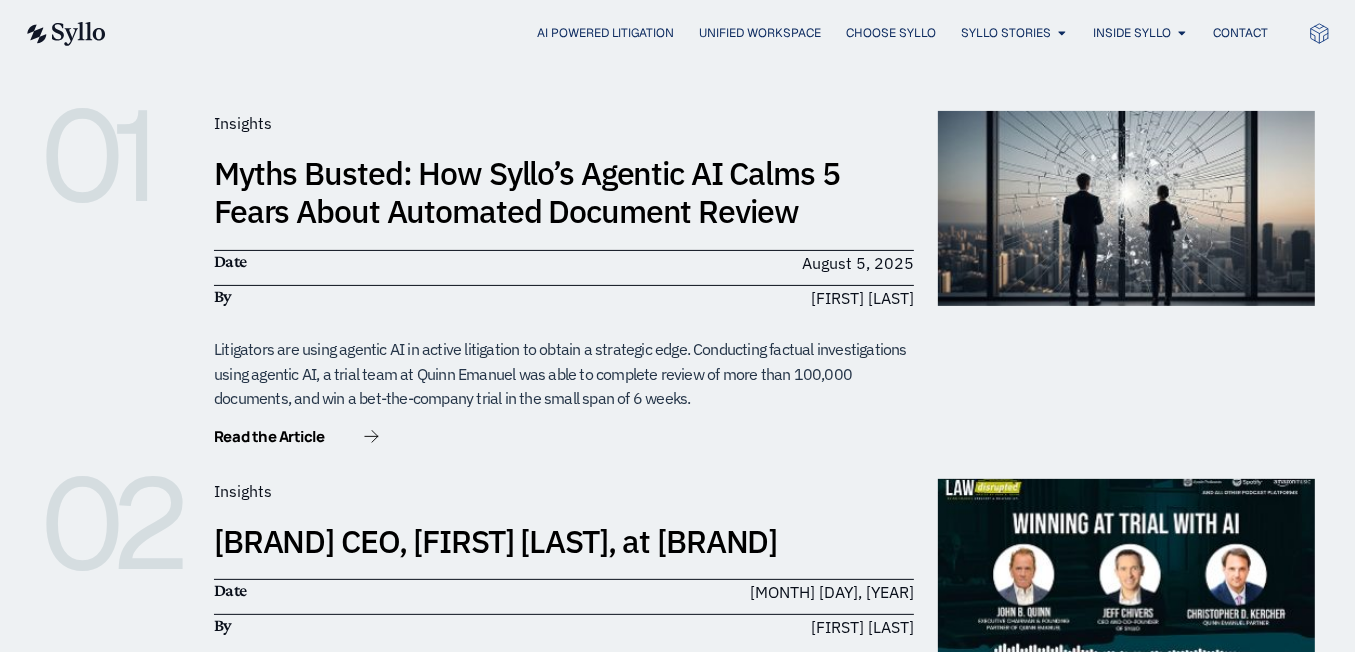 scroll, scrollTop: 409, scrollLeft: 0, axis: vertical 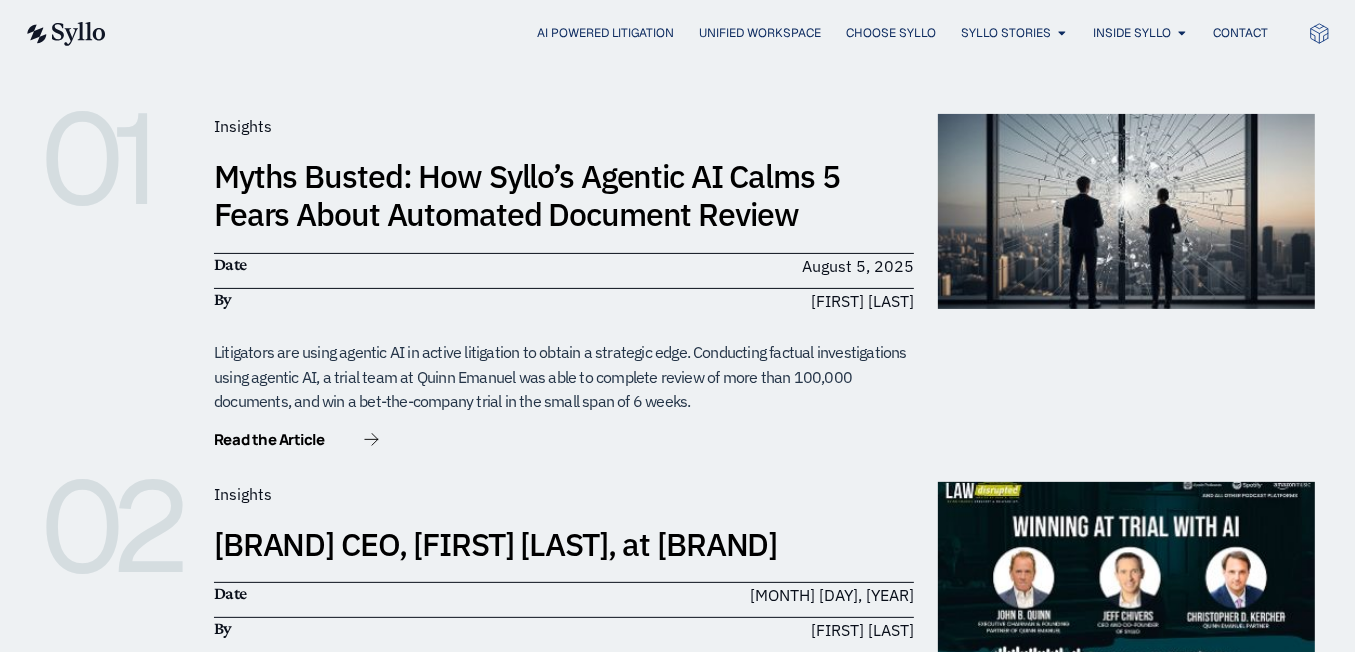 click on "Myths Busted: How Syllo’s Agentic AI Calms 5 Fears About Automated Document Review" 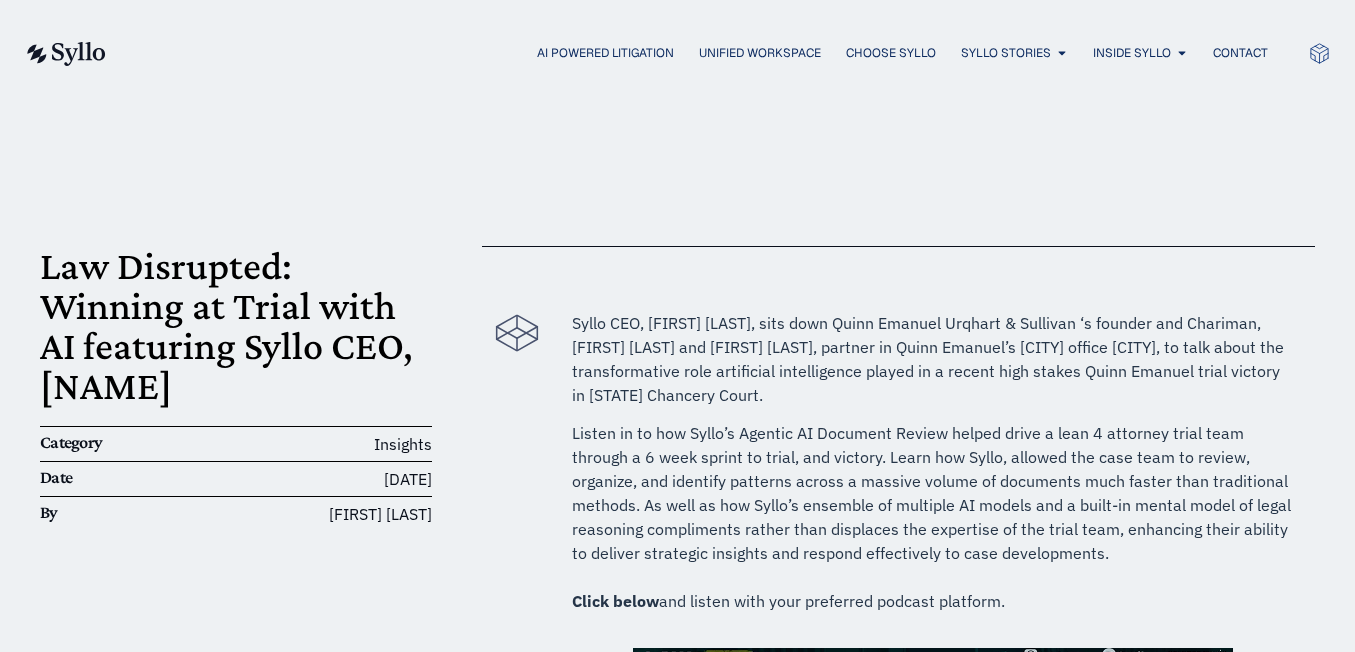 scroll, scrollTop: 0, scrollLeft: 0, axis: both 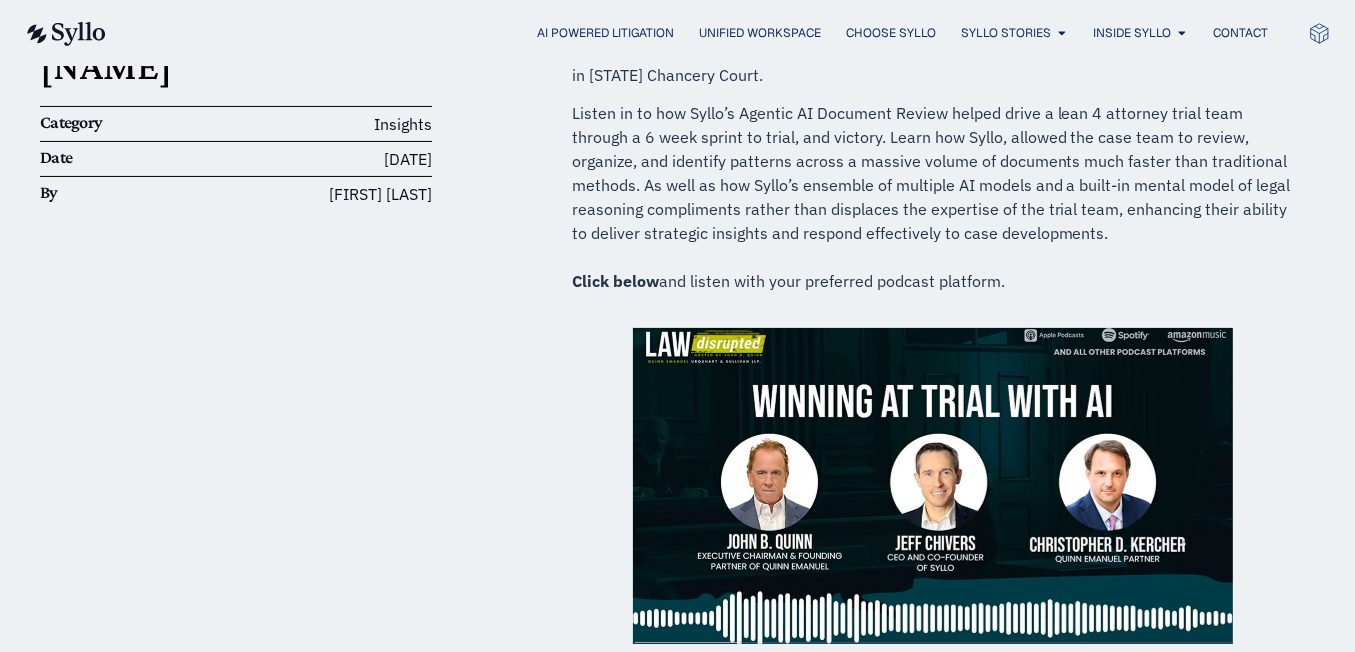 click at bounding box center [933, 486] 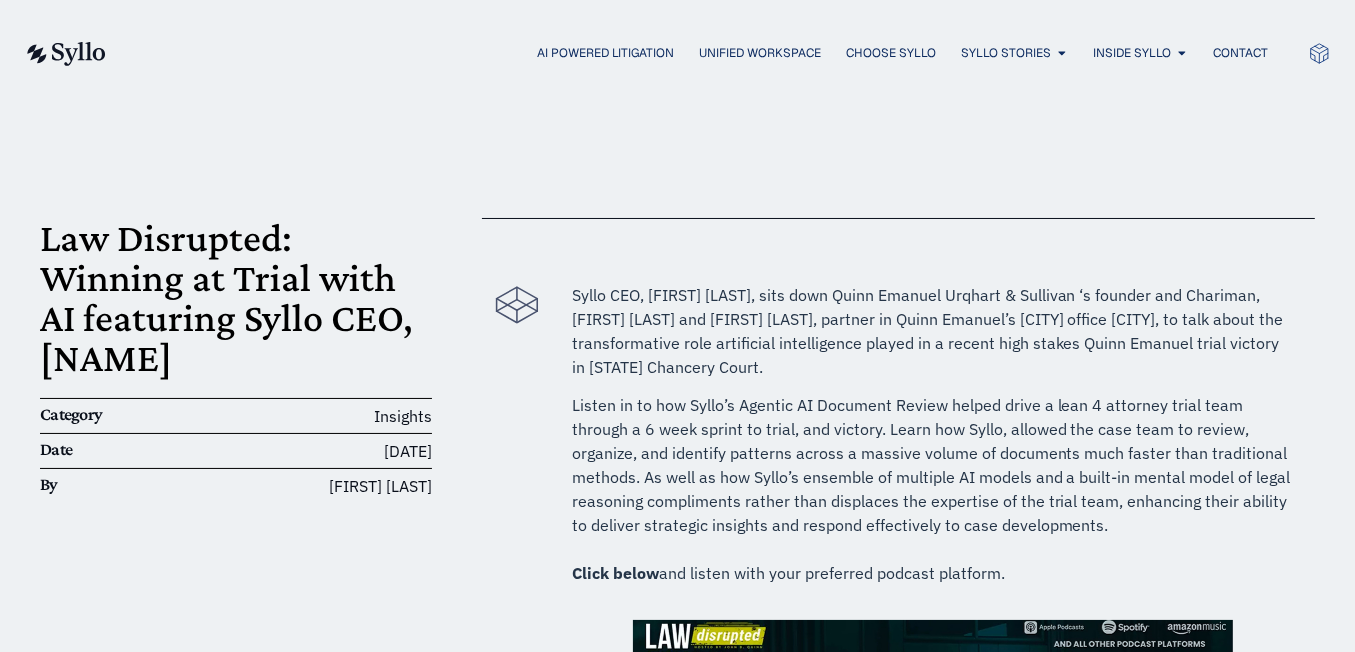 scroll, scrollTop: 23, scrollLeft: 0, axis: vertical 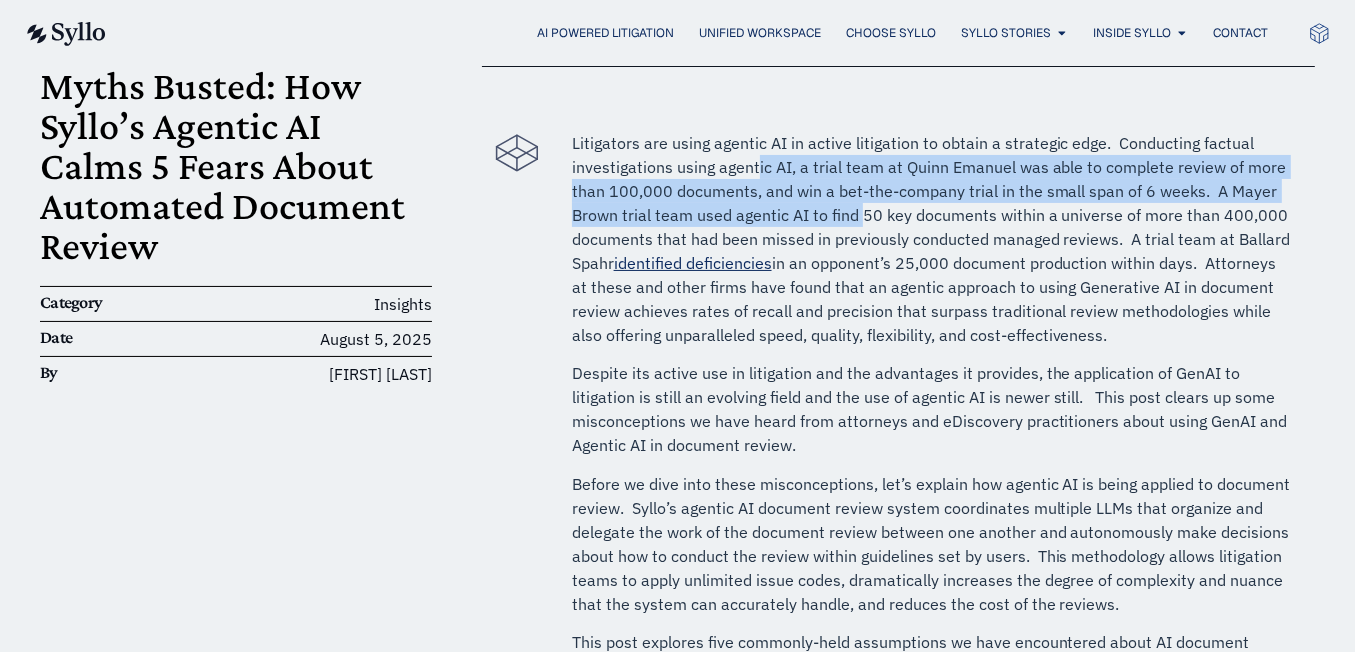 drag, startPoint x: 756, startPoint y: 161, endPoint x: 863, endPoint y: 209, distance: 117.273186 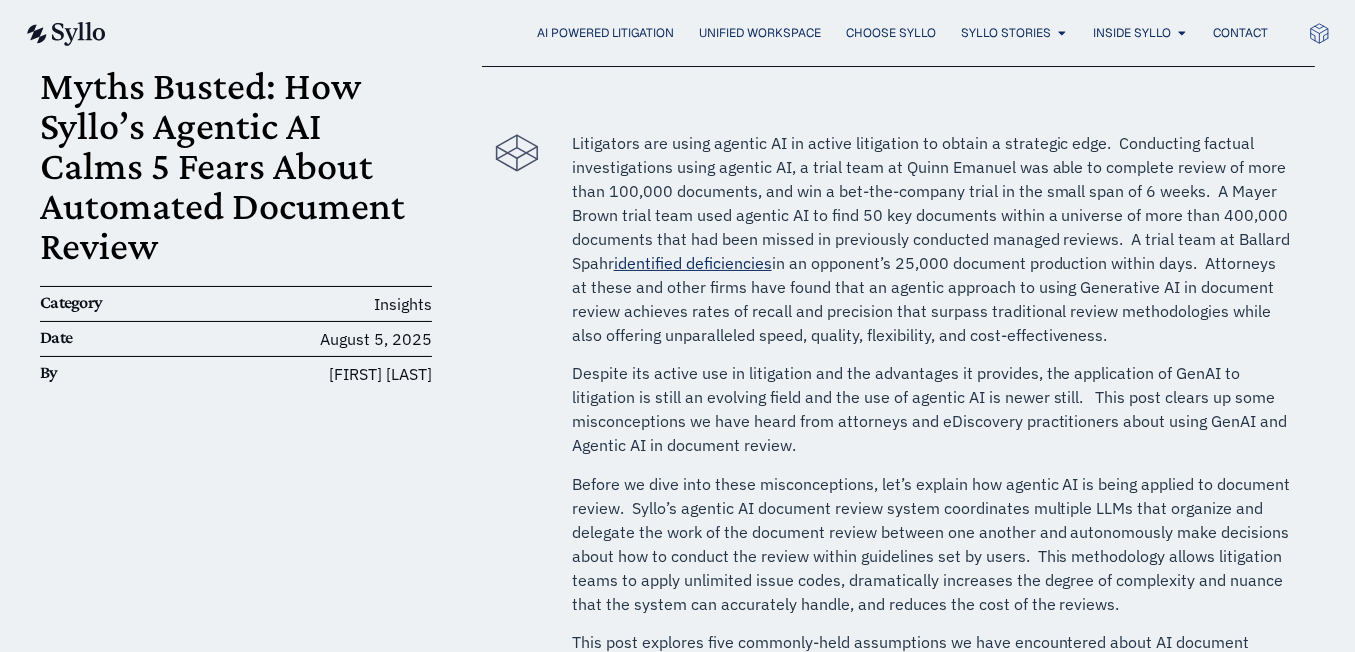 drag, startPoint x: 851, startPoint y: 213, endPoint x: 1023, endPoint y: 214, distance: 172.00291 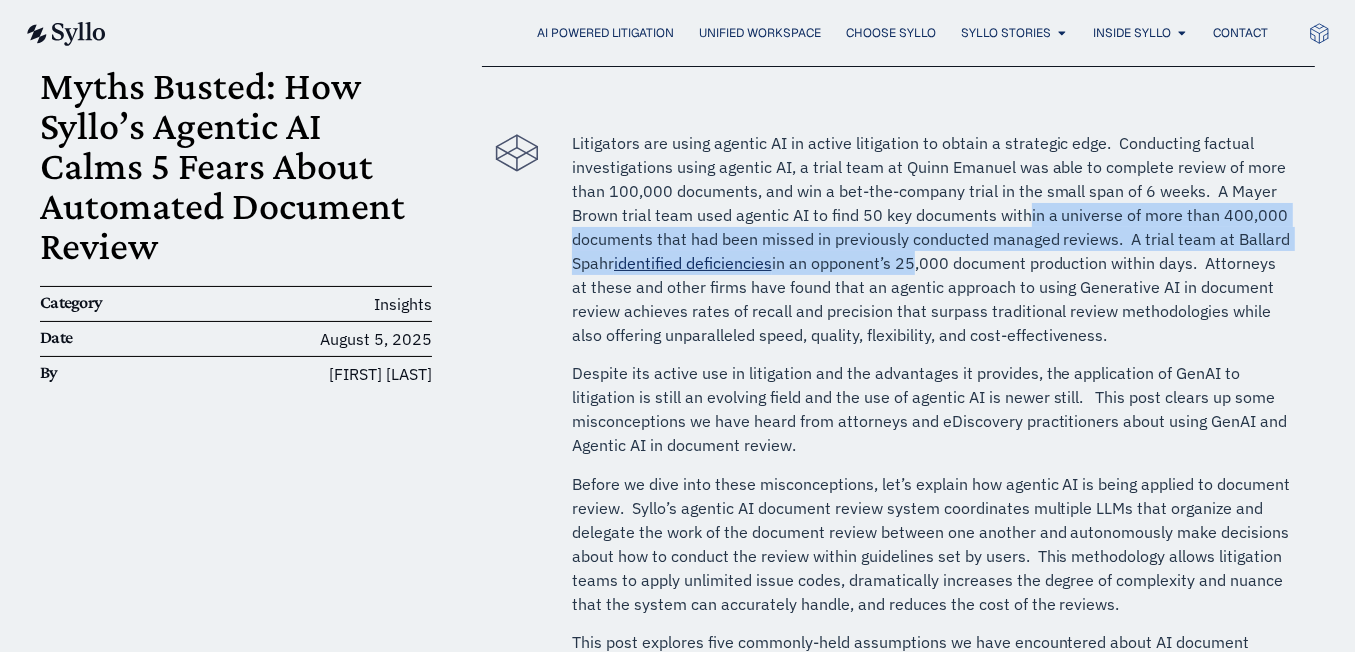 drag, startPoint x: 1023, startPoint y: 214, endPoint x: 907, endPoint y: 260, distance: 124.78782 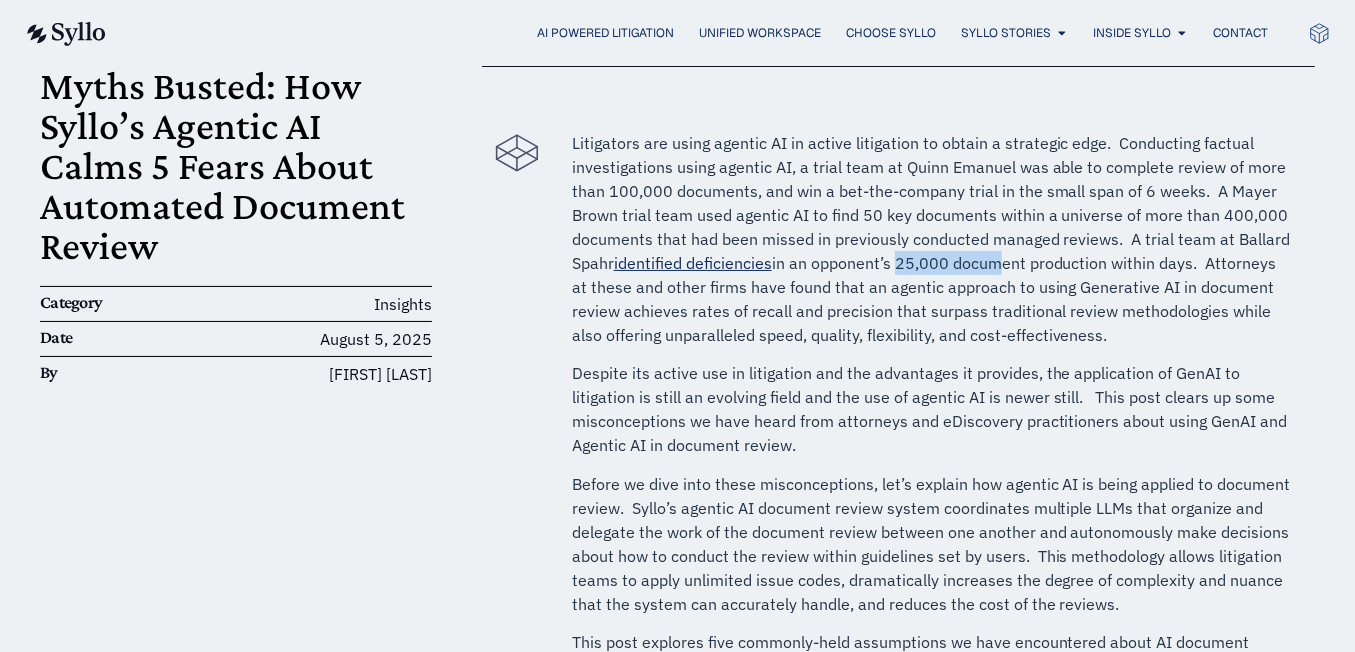 drag, startPoint x: 896, startPoint y: 263, endPoint x: 994, endPoint y: 265, distance: 98.02041 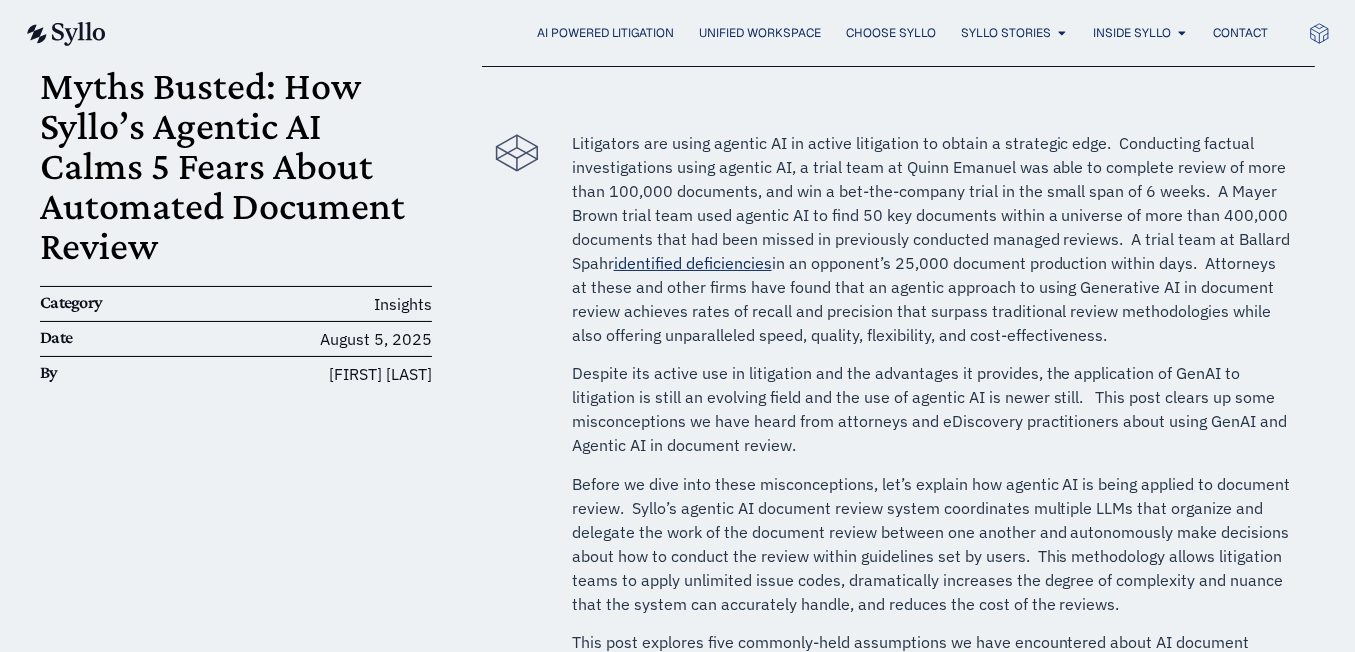 click on "Litigators are using agentic AI in active litigation to obtain a strategic edge.  Conducting factual investigations using agentic AI, a trial team at Quinn Emanuel was able to complete review of more than 100,000 documents, and win a bet-the-company trial in the small span of 6 weeks.  A Mayer Brown trial team used agentic AI to find 50 key documents within a universe of more than 400,000 documents that had been missed in previously conducted managed reviews.  A trial team at Ballard Spahr  identified deficiencies  in an opponent’s 25,000 document production within days.  Attorneys at these and other firms have found that an agentic approach to using Generative AI in document review achieves rates of recall and precision that surpass traditional review methodologies while also offering unparalleled speed, quality, flexibility, and cost-effectiveness." at bounding box center (933, 239) 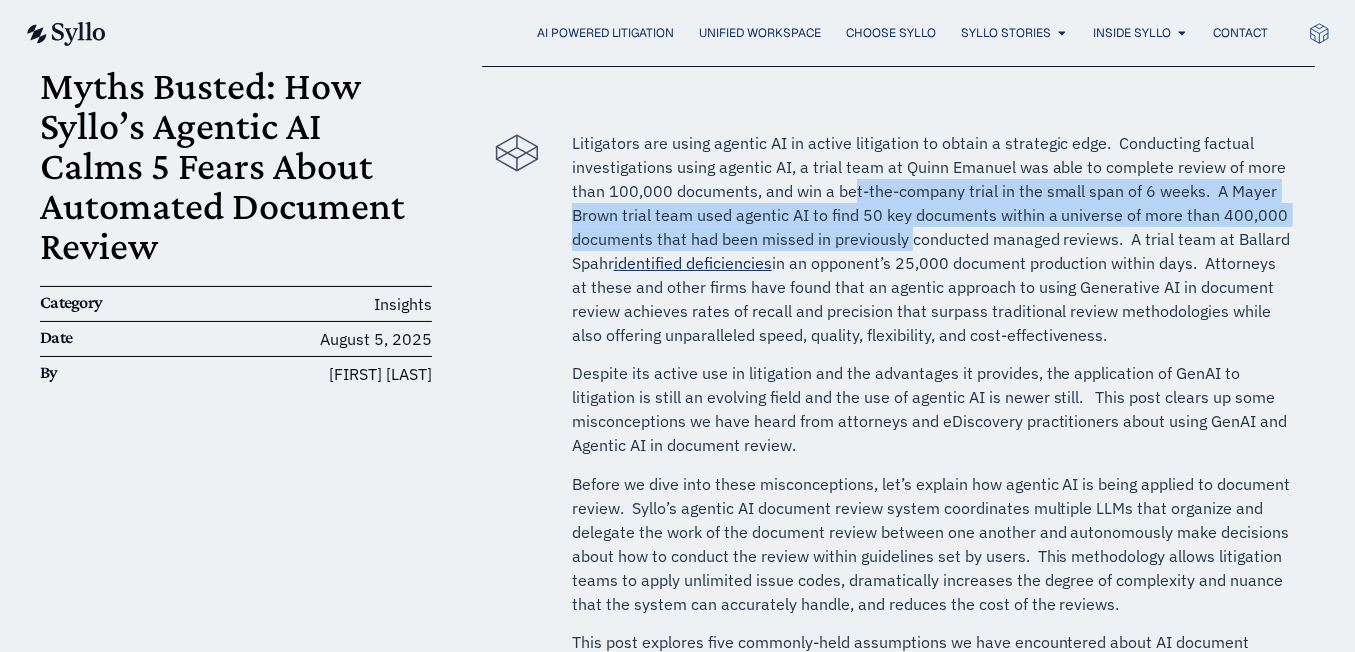 drag, startPoint x: 853, startPoint y: 184, endPoint x: 909, endPoint y: 236, distance: 76.41989 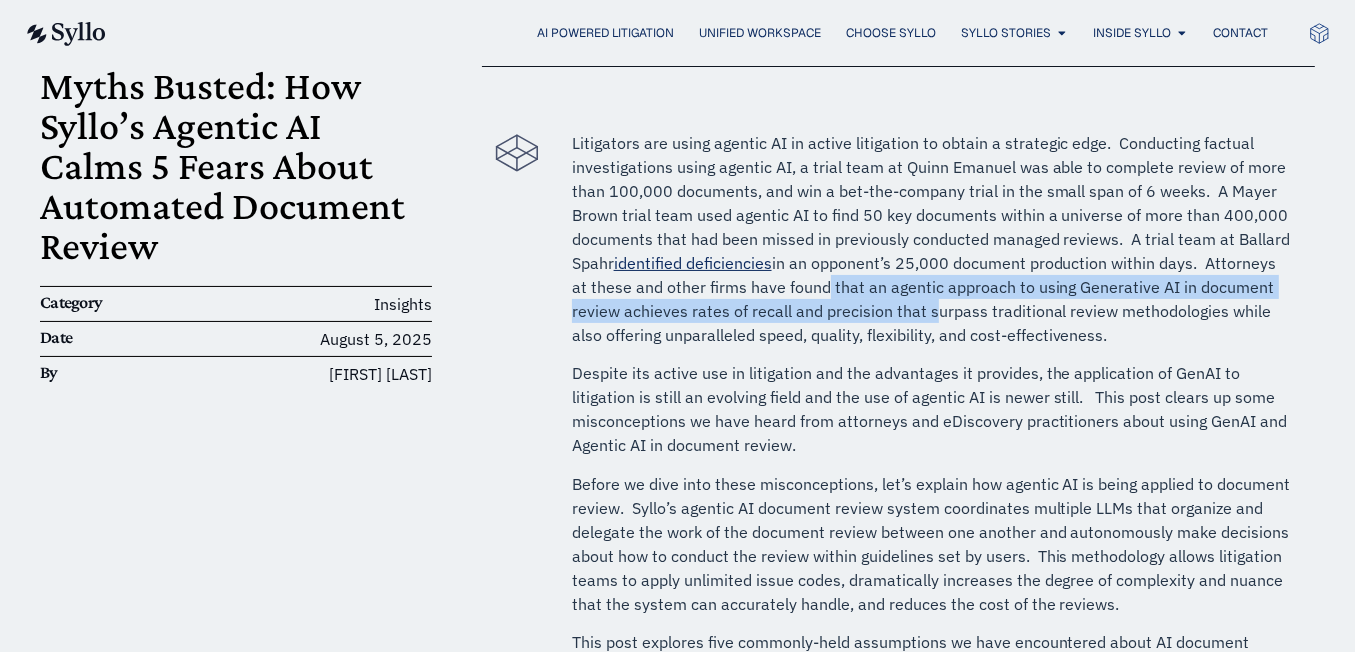 drag, startPoint x: 819, startPoint y: 286, endPoint x: 926, endPoint y: 314, distance: 110.60289 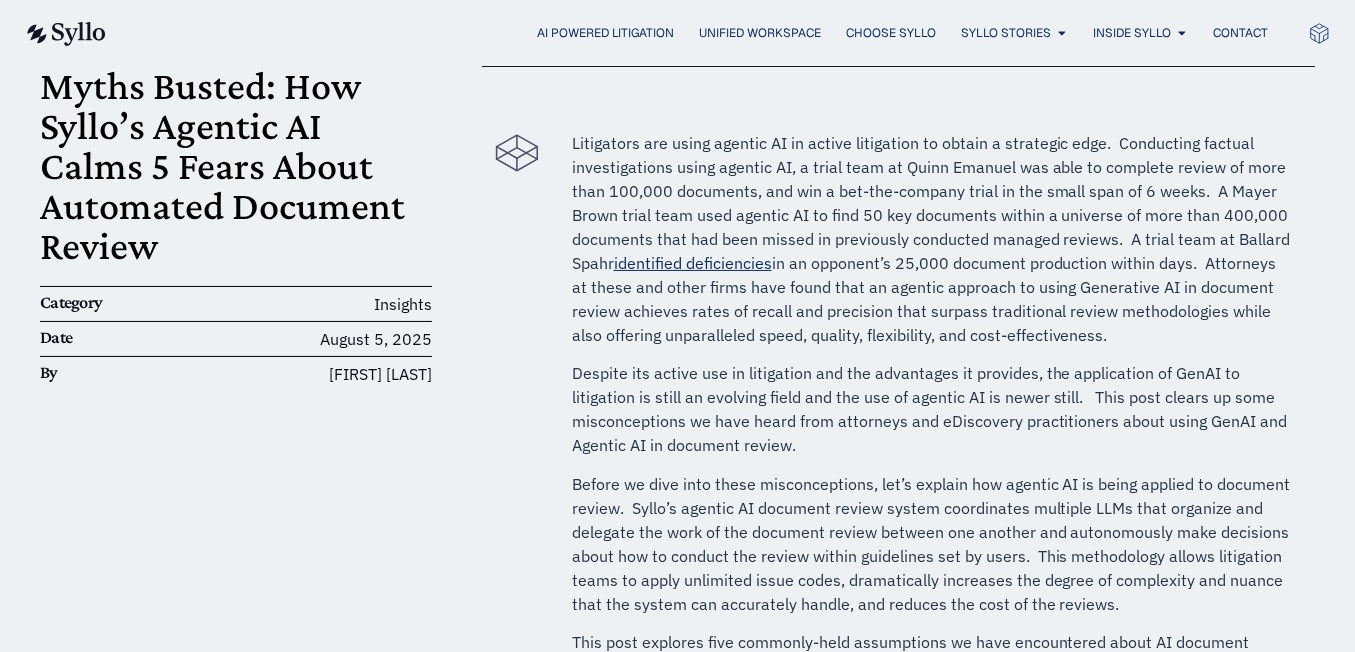 drag, startPoint x: 770, startPoint y: 400, endPoint x: 845, endPoint y: 399, distance: 75.00667 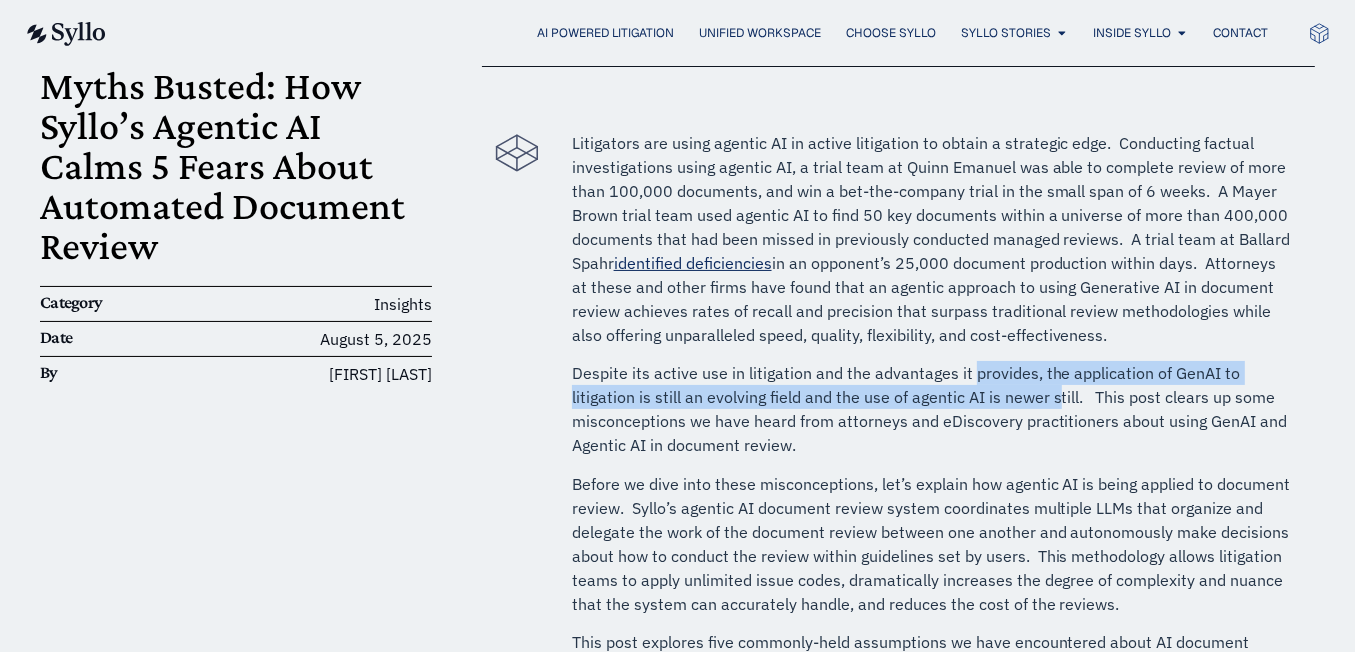 drag, startPoint x: 1052, startPoint y: 399, endPoint x: 973, endPoint y: 374, distance: 82.86133 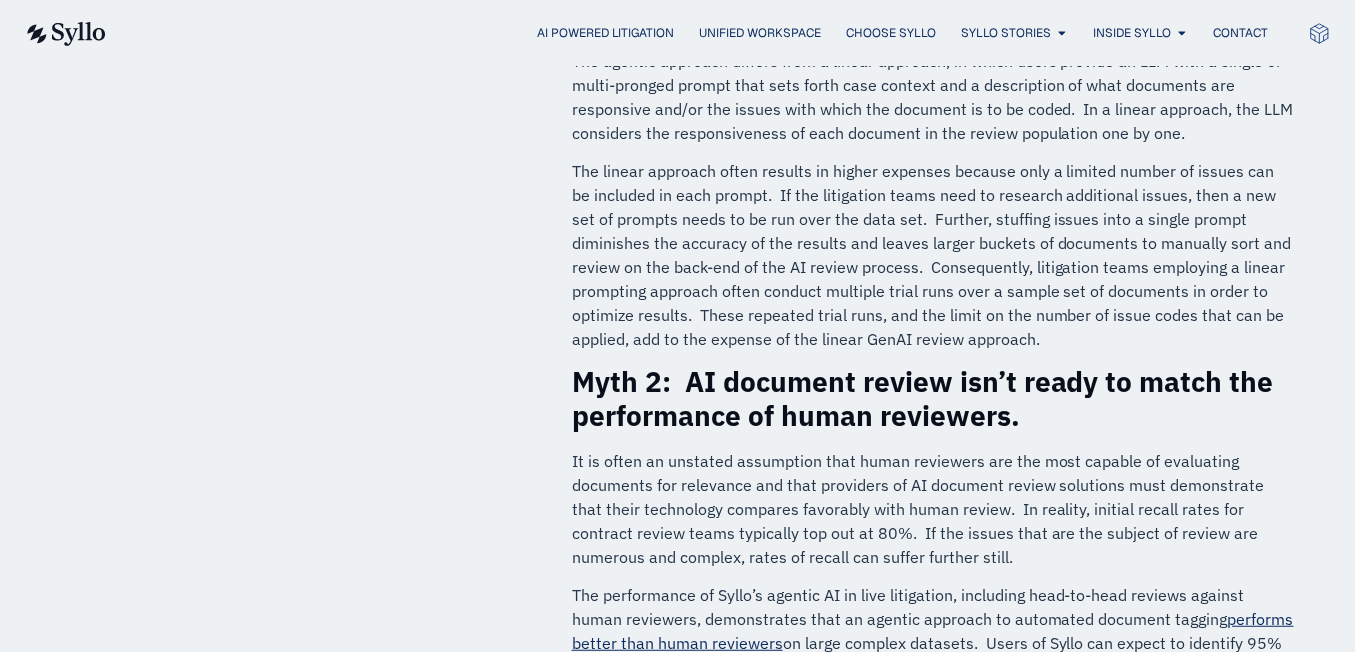 scroll, scrollTop: 1030, scrollLeft: 0, axis: vertical 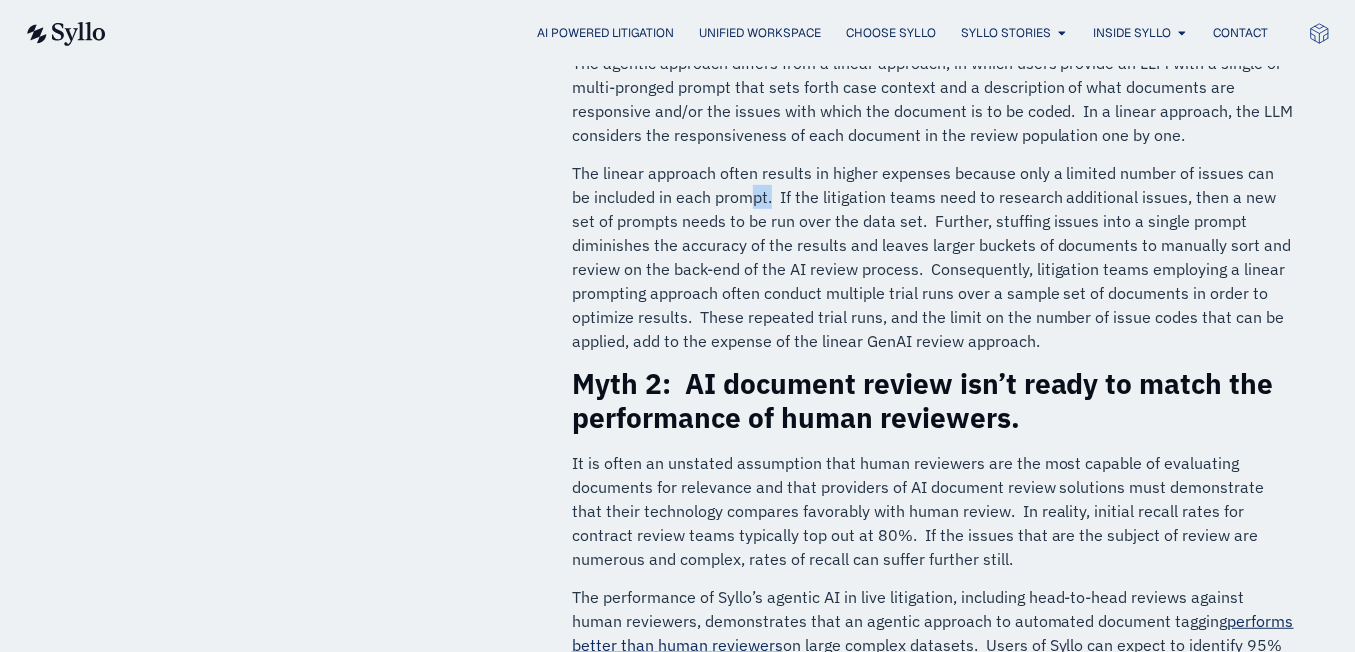 drag, startPoint x: 751, startPoint y: 198, endPoint x: 726, endPoint y: 197, distance: 25.019993 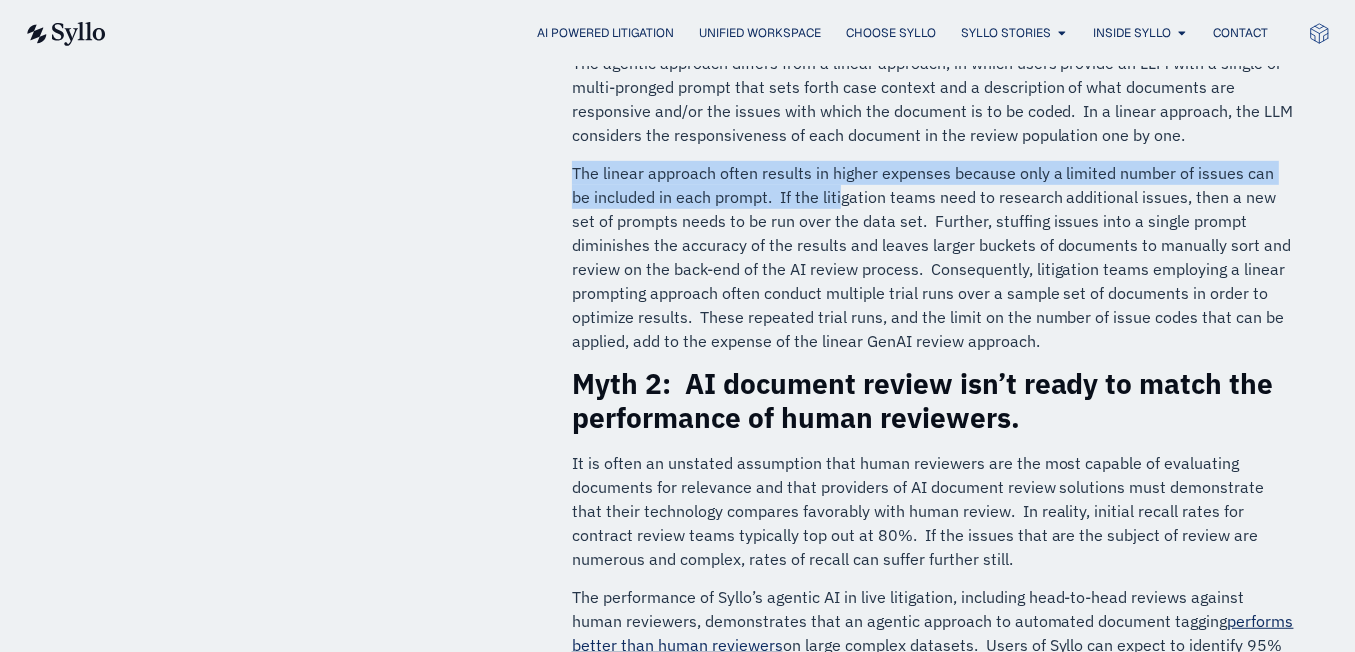 drag, startPoint x: 570, startPoint y: 170, endPoint x: 817, endPoint y: 195, distance: 248.26196 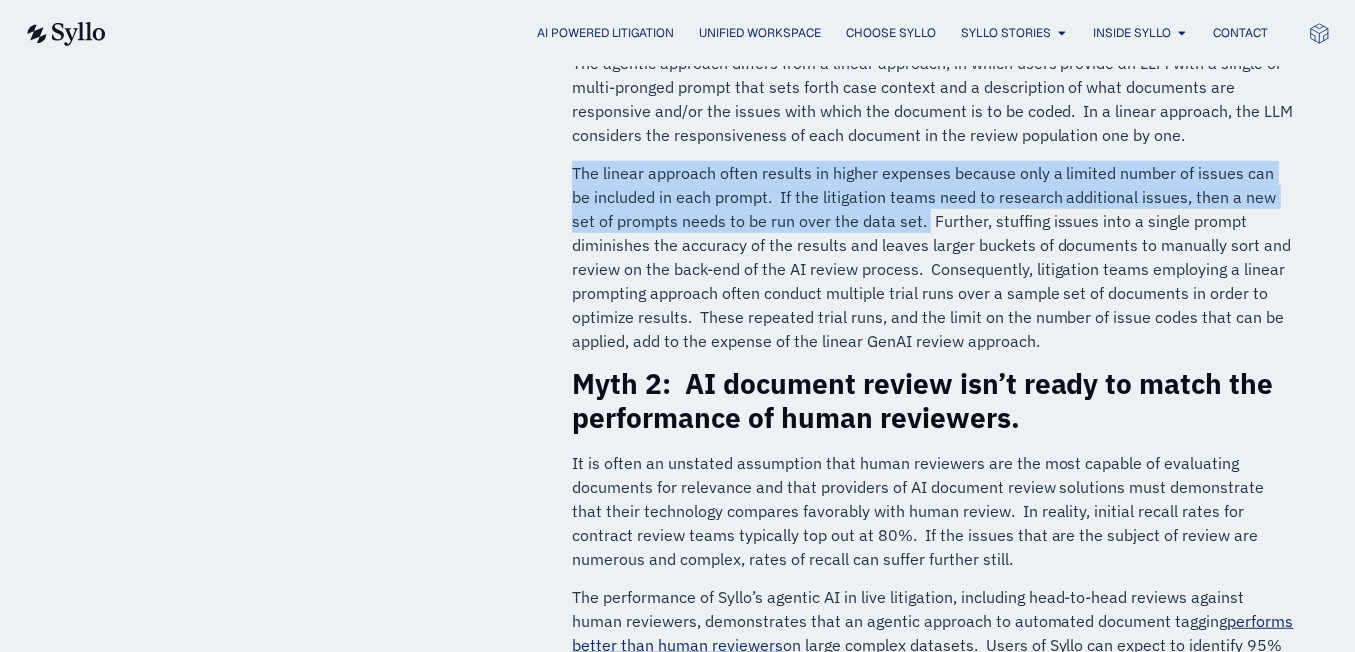 drag, startPoint x: 881, startPoint y: 222, endPoint x: 572, endPoint y: 176, distance: 312.40518 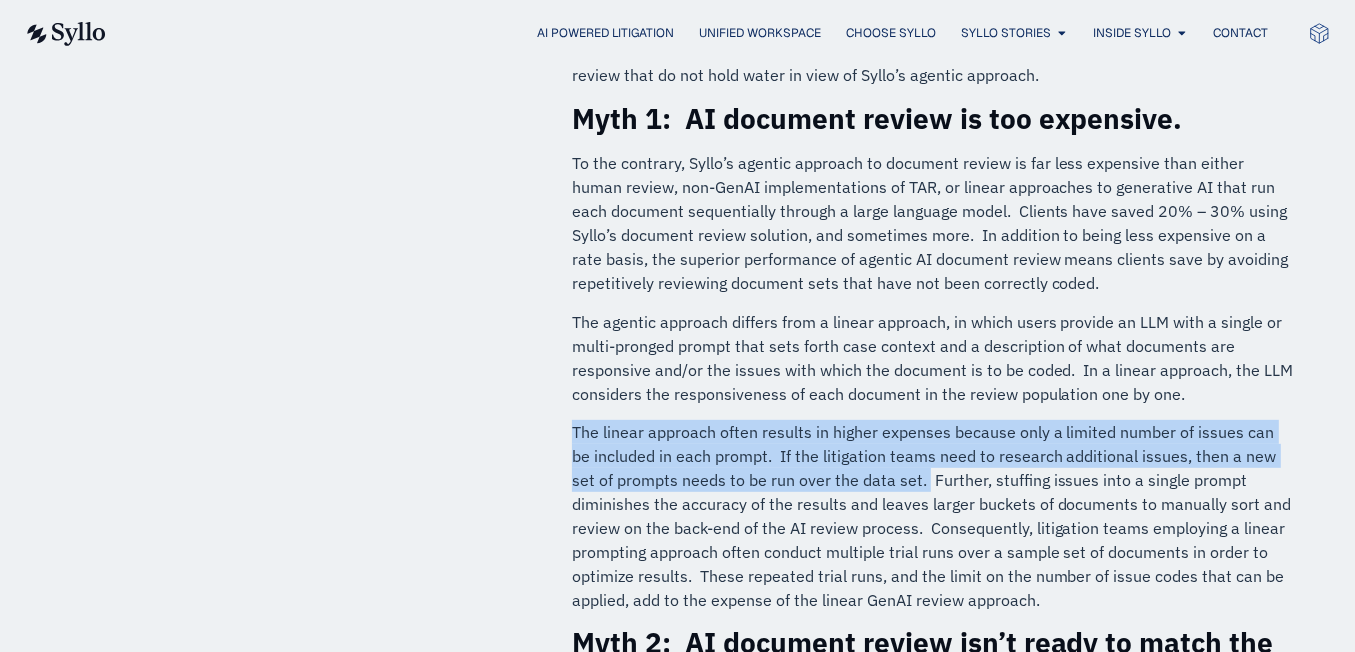 scroll, scrollTop: 772, scrollLeft: 0, axis: vertical 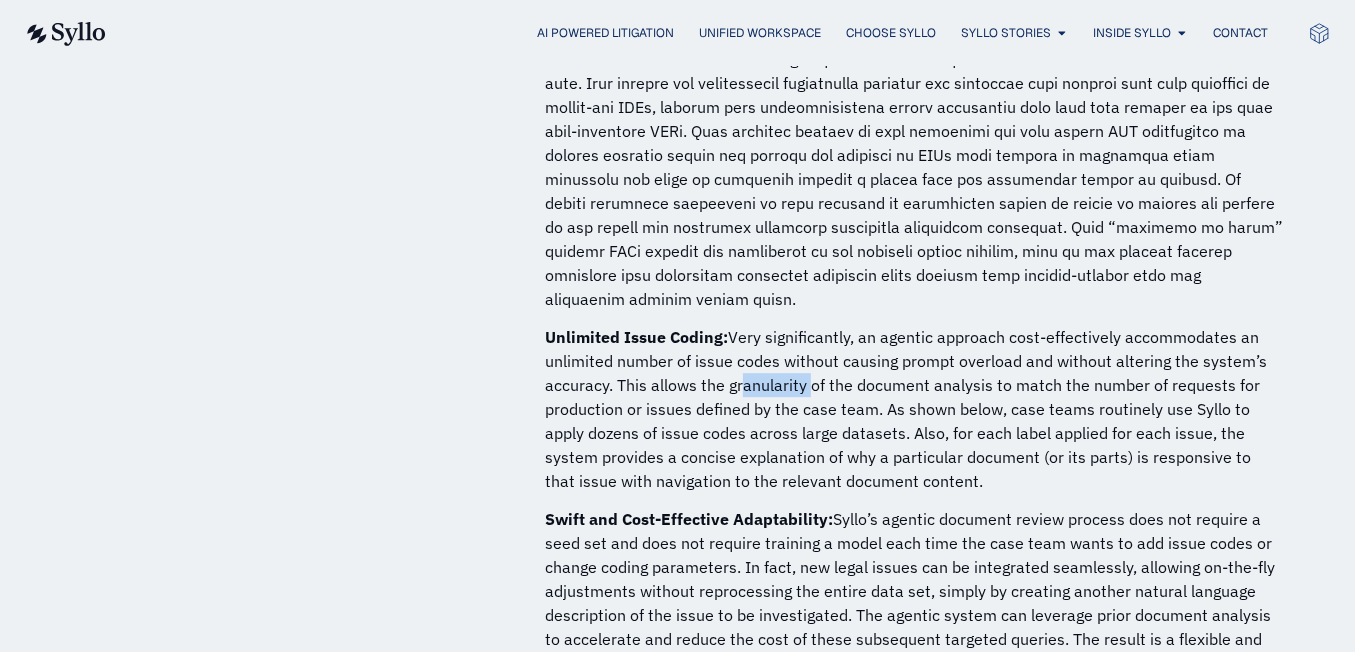 drag, startPoint x: 733, startPoint y: 351, endPoint x: 804, endPoint y: 364, distance: 72.18033 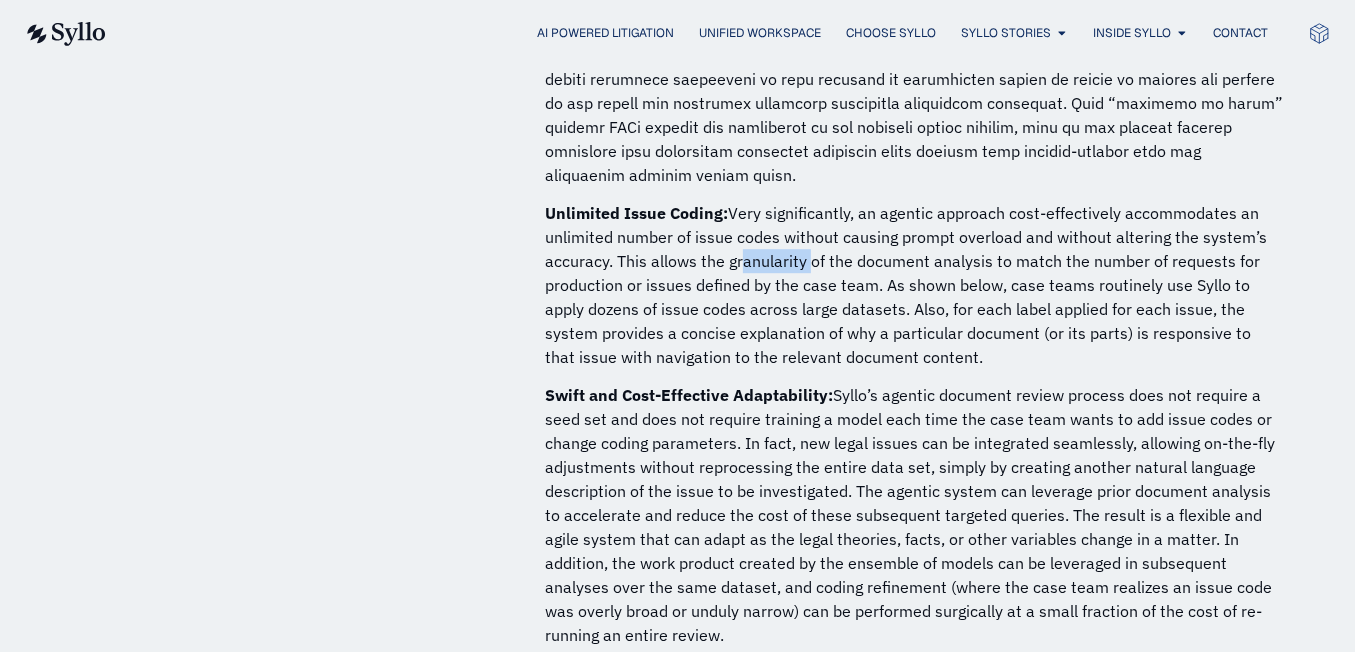 scroll, scrollTop: 5276, scrollLeft: 0, axis: vertical 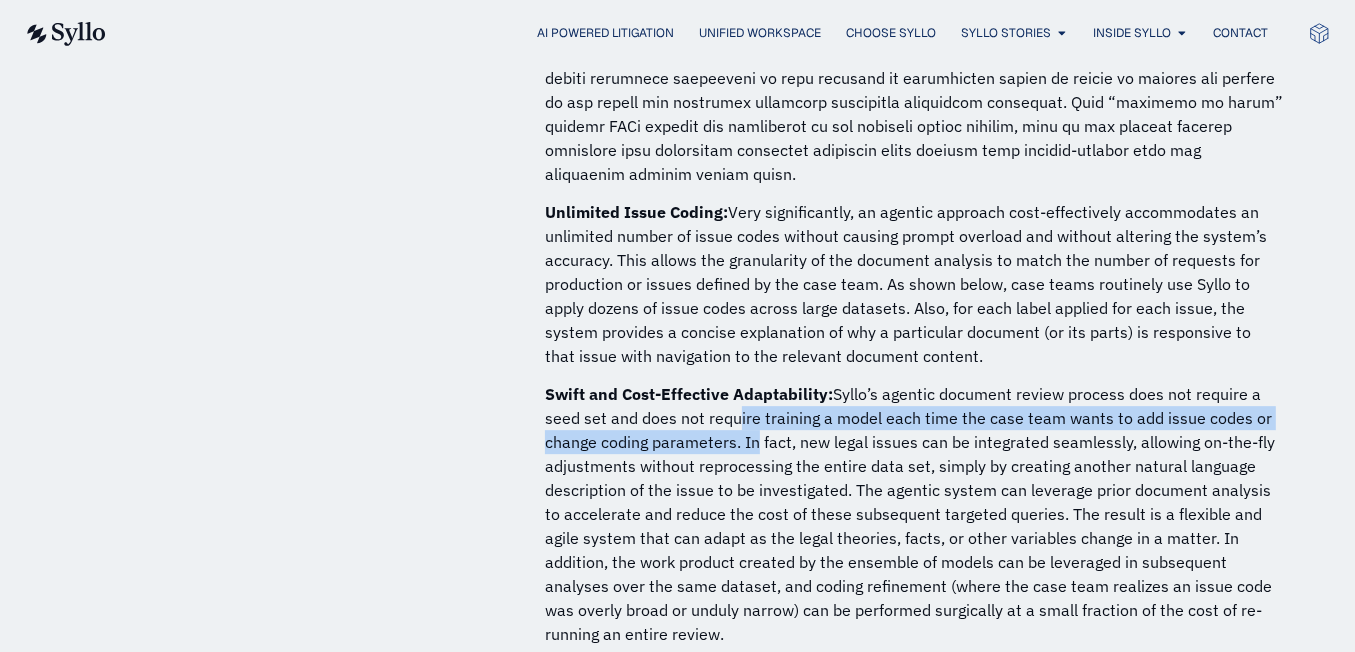 drag, startPoint x: 729, startPoint y: 398, endPoint x: 750, endPoint y: 417, distance: 28.319605 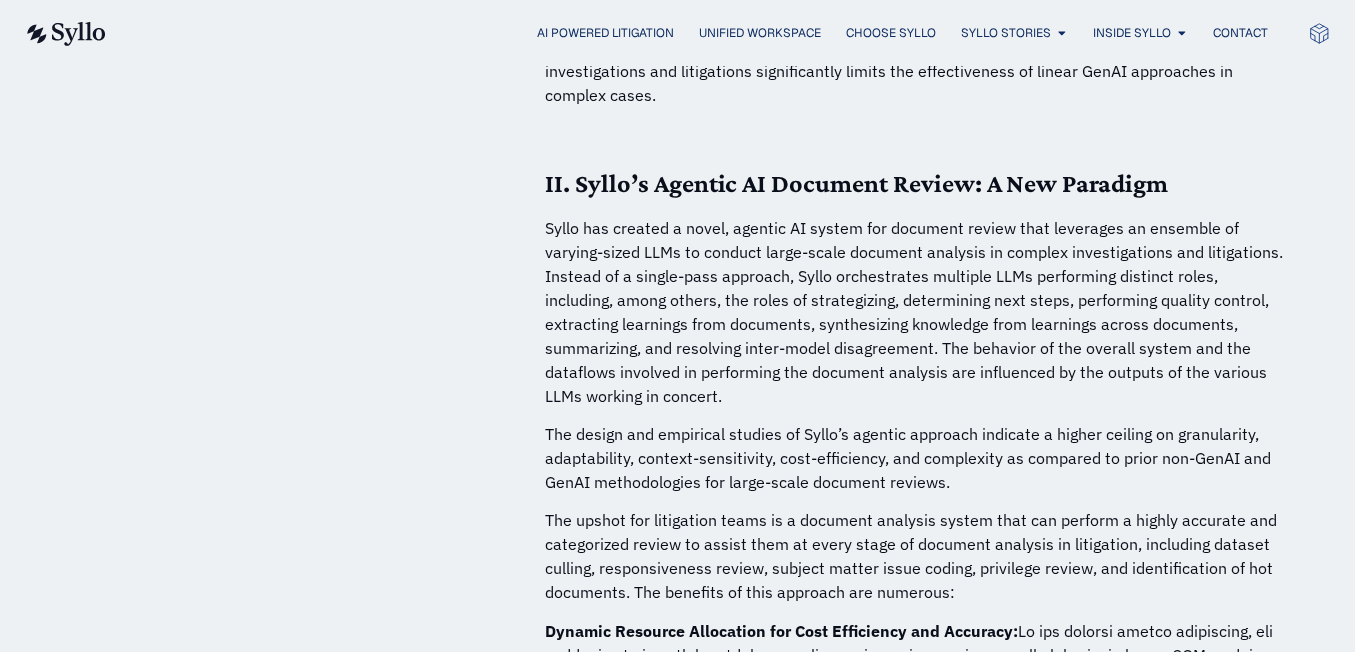 scroll, scrollTop: 4569, scrollLeft: 0, axis: vertical 